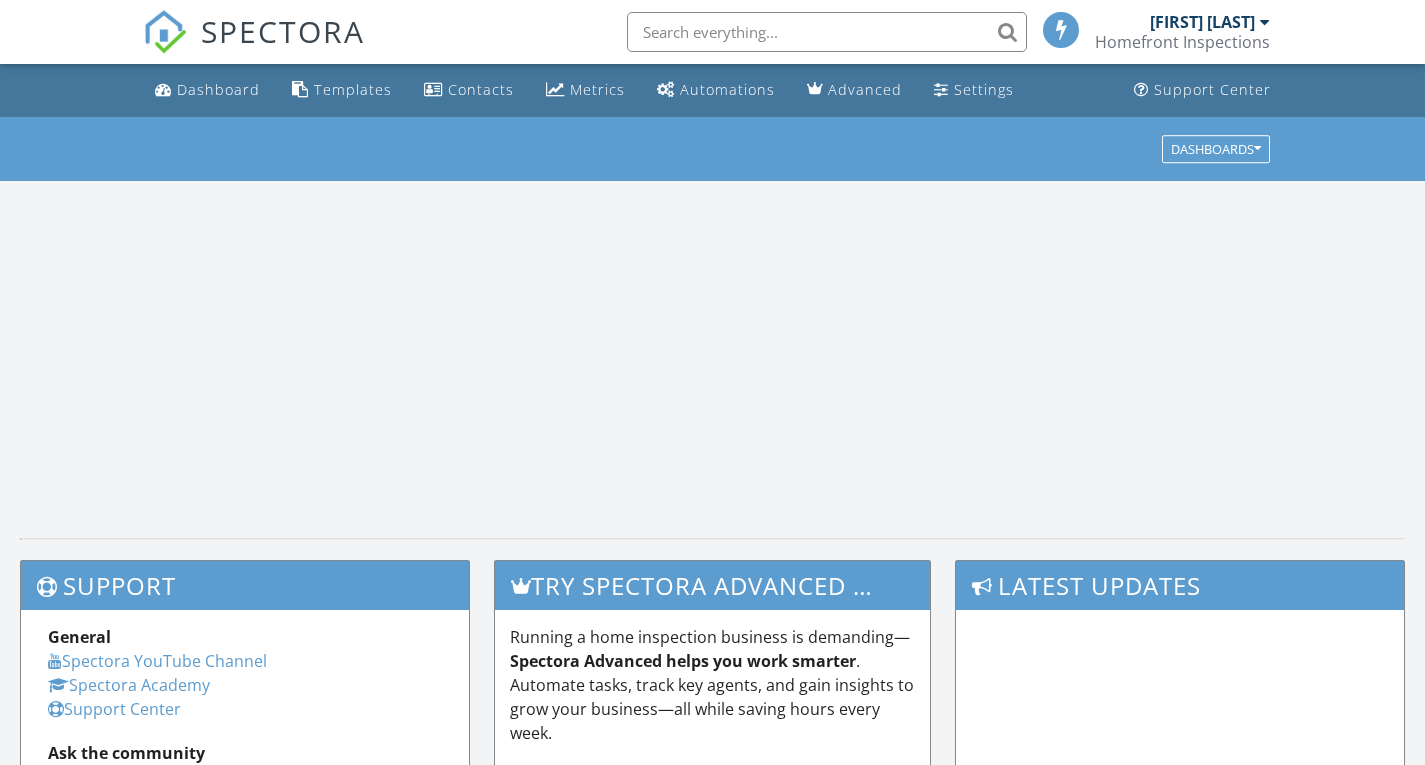 scroll, scrollTop: 0, scrollLeft: 0, axis: both 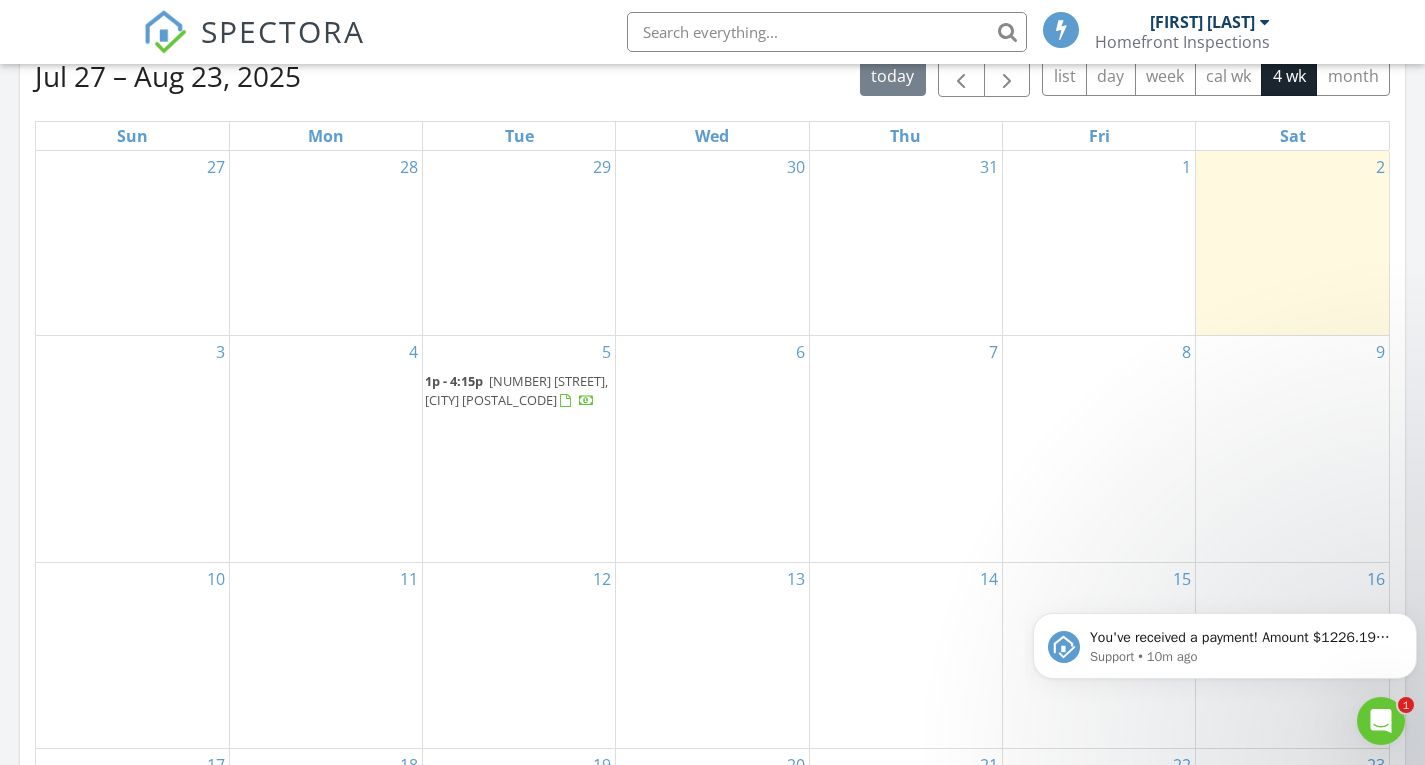 click on "1p - 4:15p
127 Severin Ct, Cranford 07016" at bounding box center (519, 391) 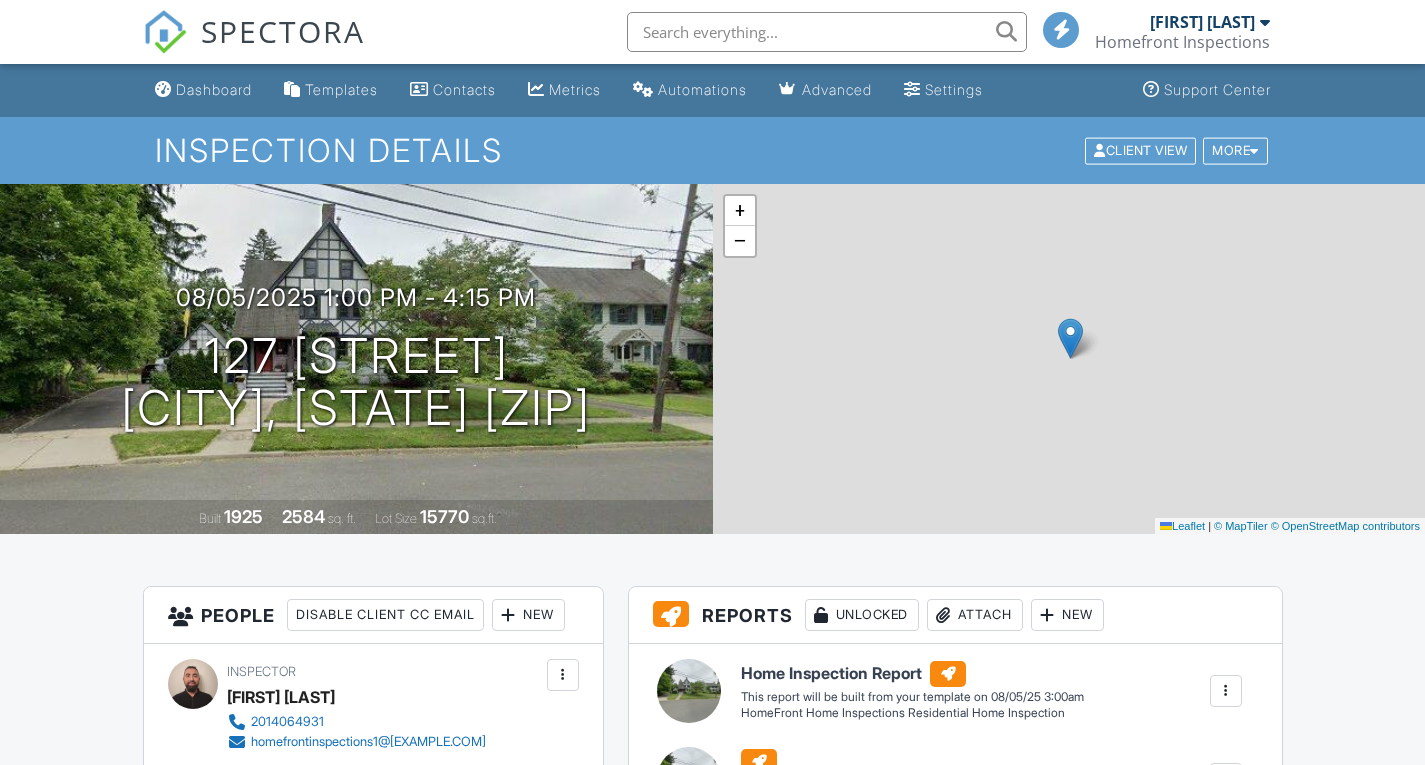scroll, scrollTop: 203, scrollLeft: 0, axis: vertical 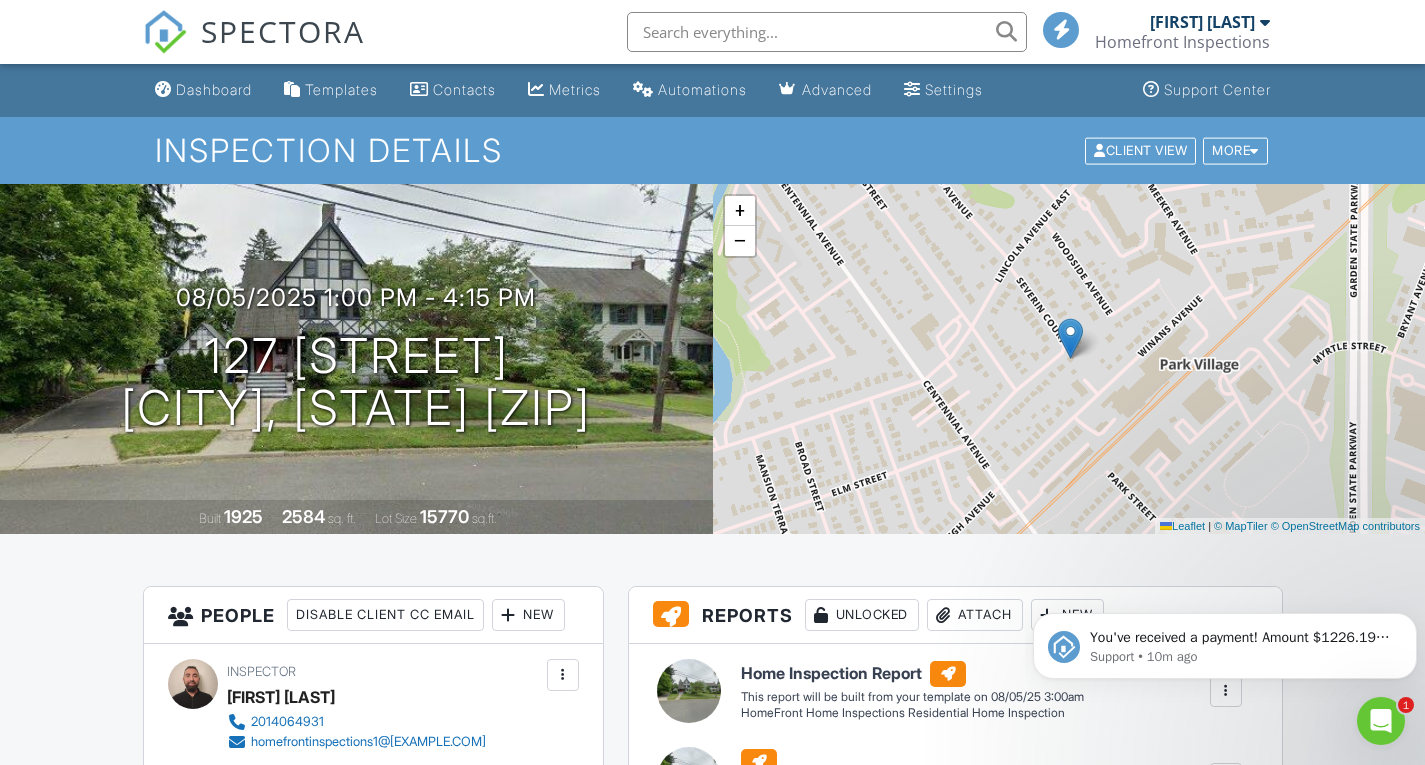 click 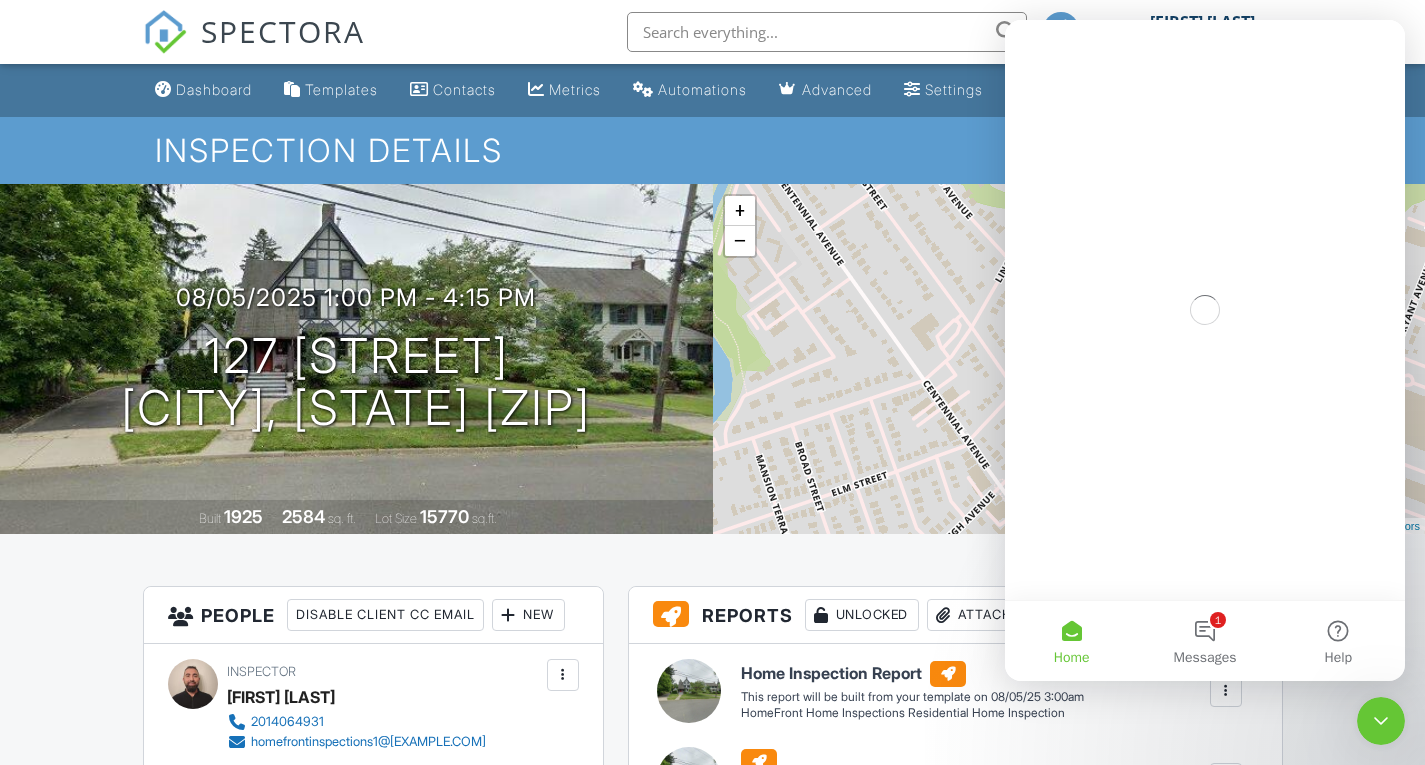 scroll, scrollTop: 0, scrollLeft: 0, axis: both 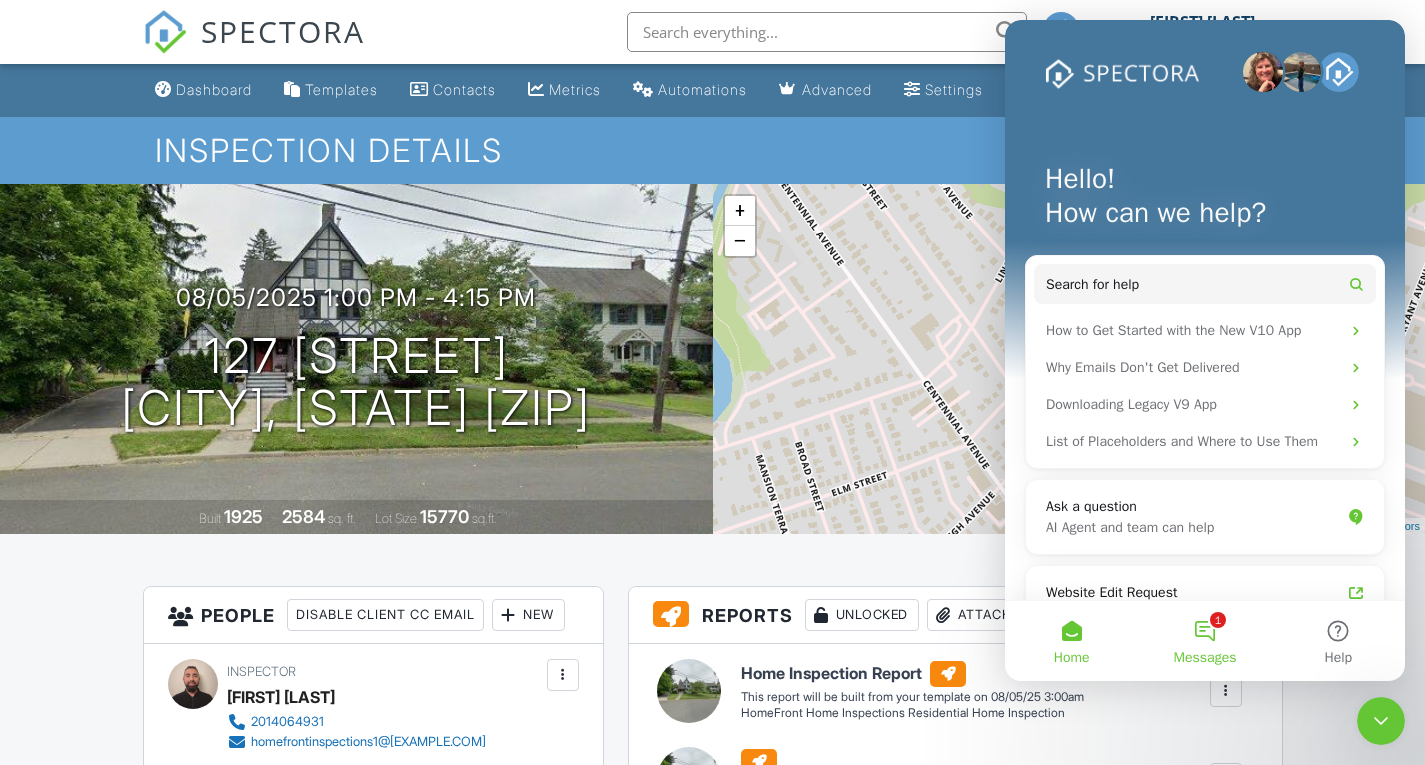 click on "1 Messages" at bounding box center (1204, 641) 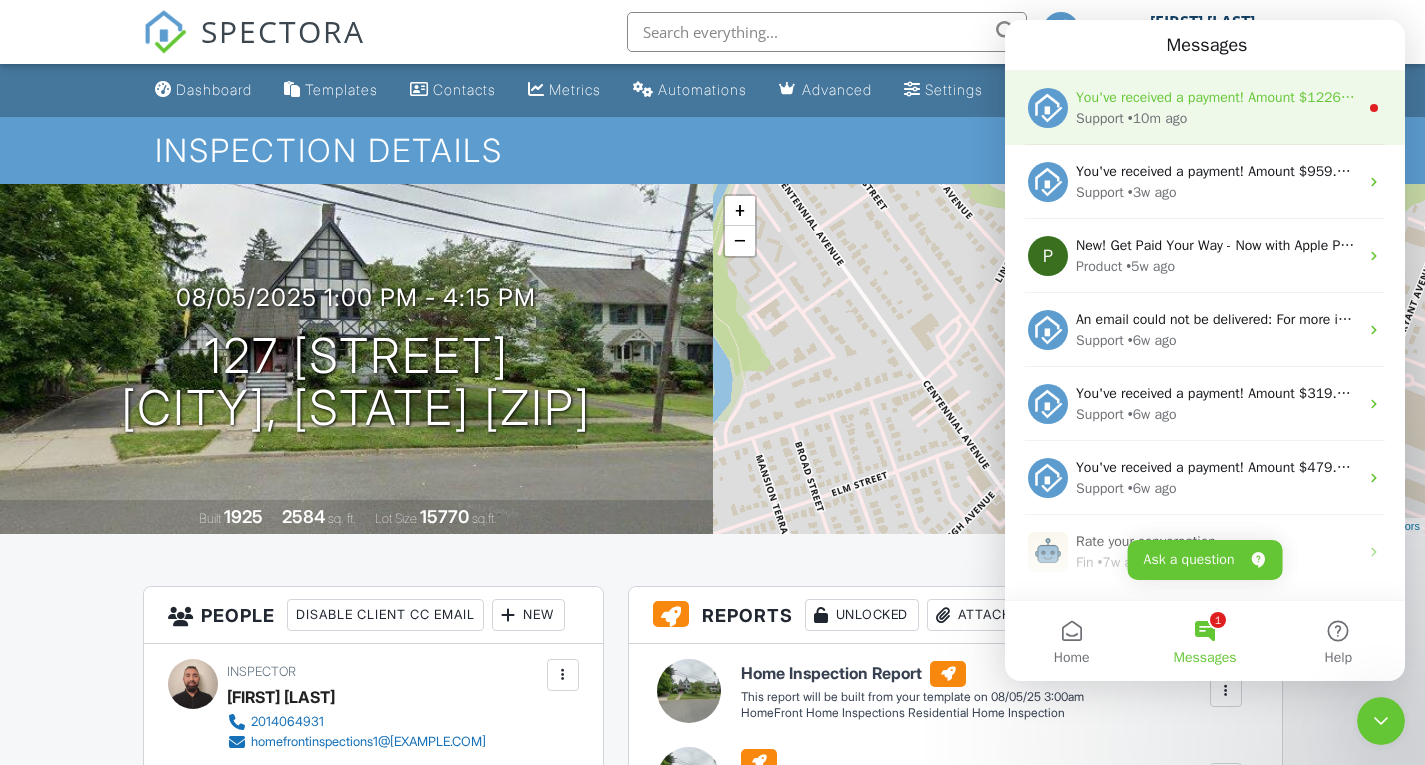 click on "Support •  10m ago" at bounding box center (1217, 118) 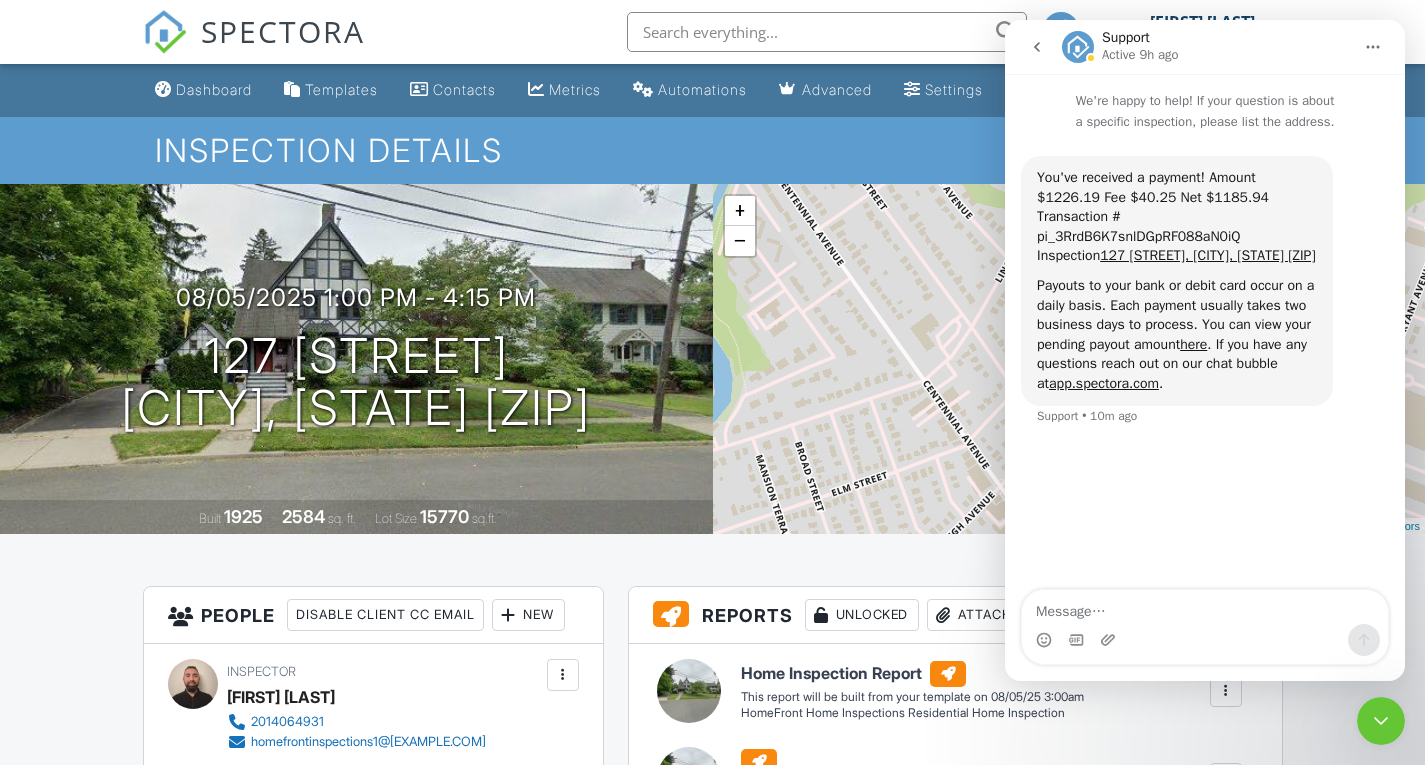 click 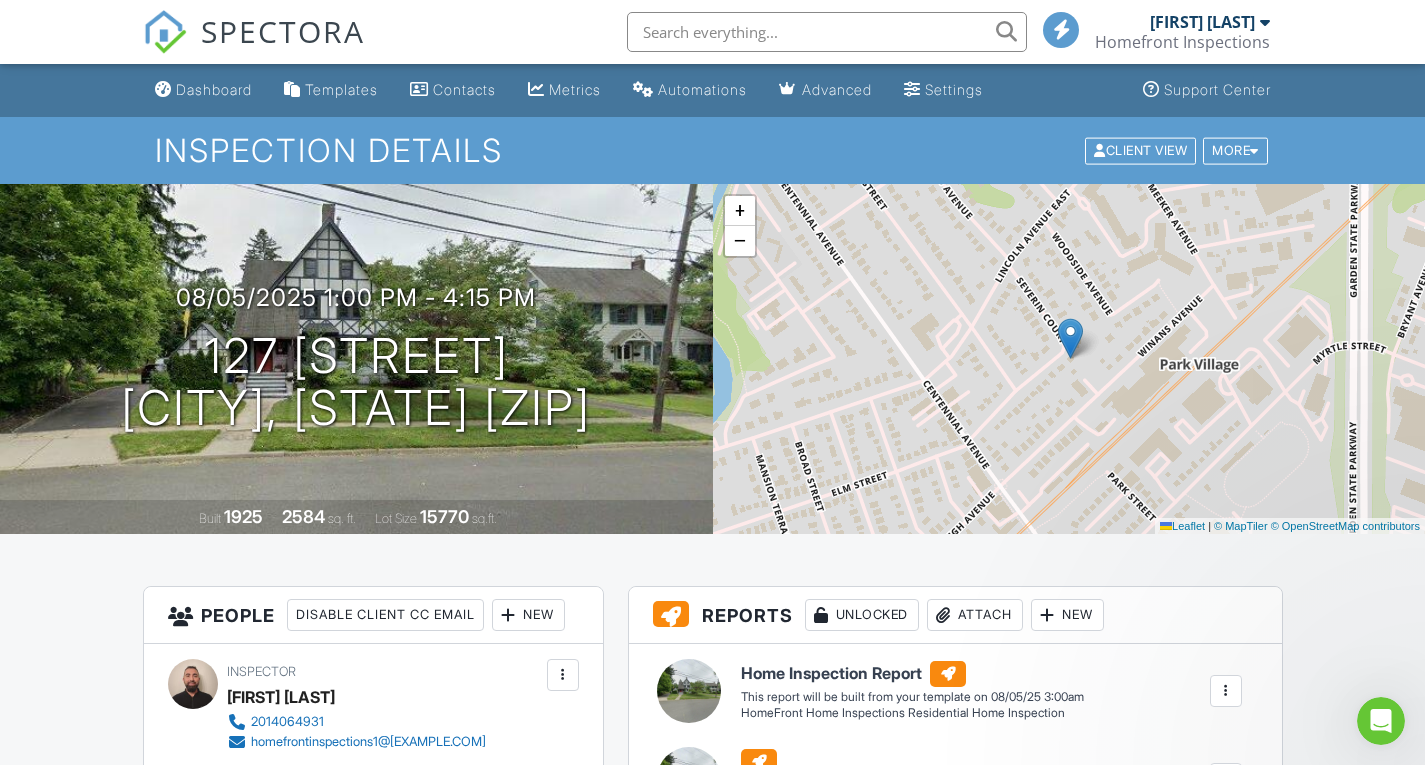 scroll, scrollTop: 0, scrollLeft: 0, axis: both 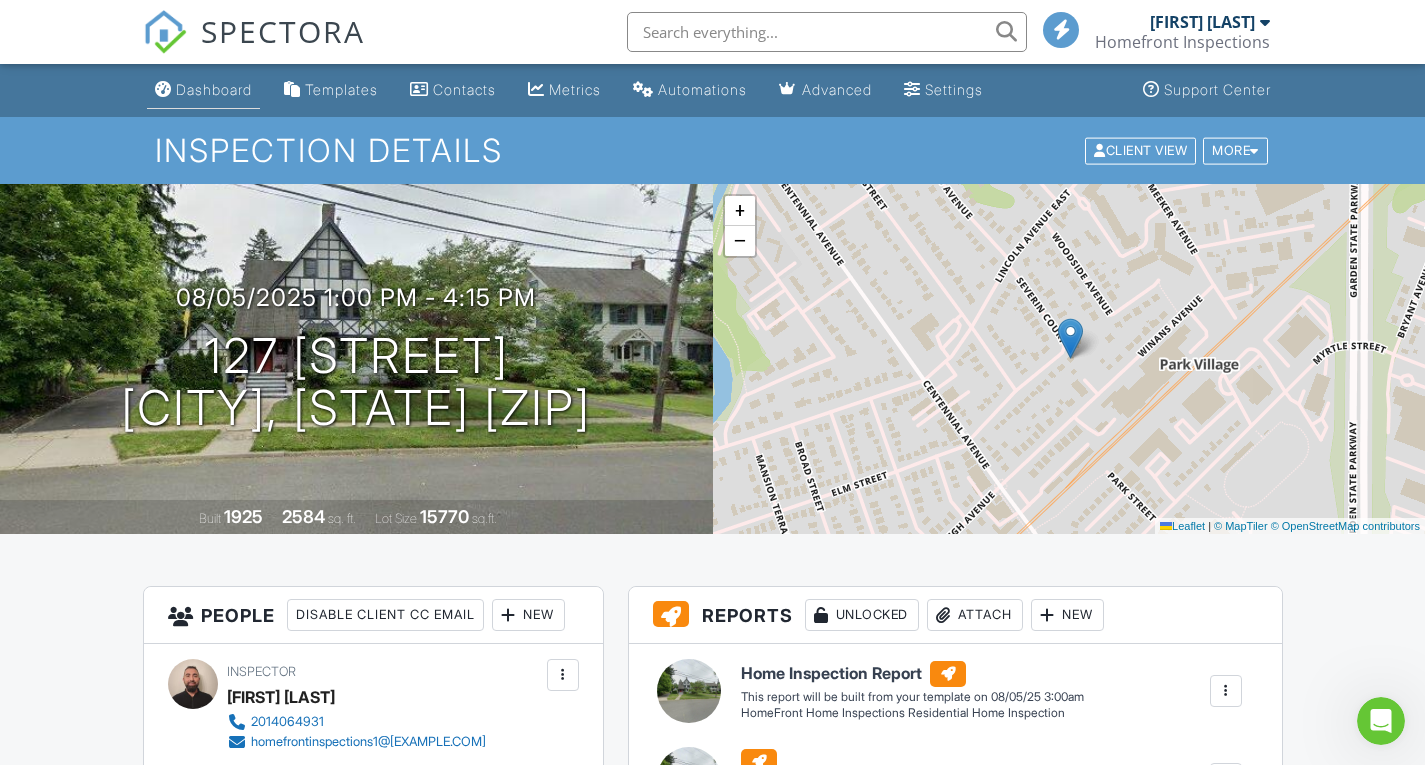 click on "Dashboard" at bounding box center (214, 89) 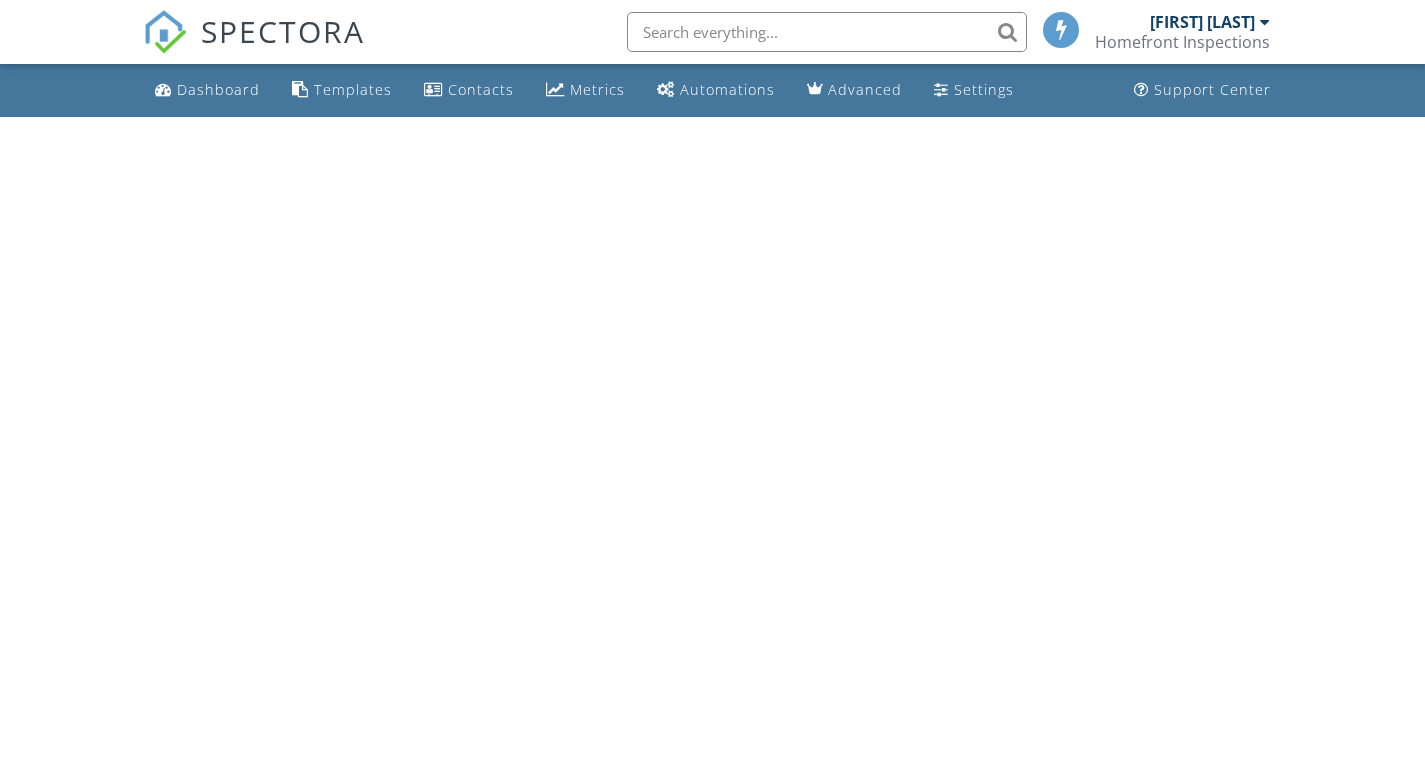 scroll, scrollTop: 0, scrollLeft: 0, axis: both 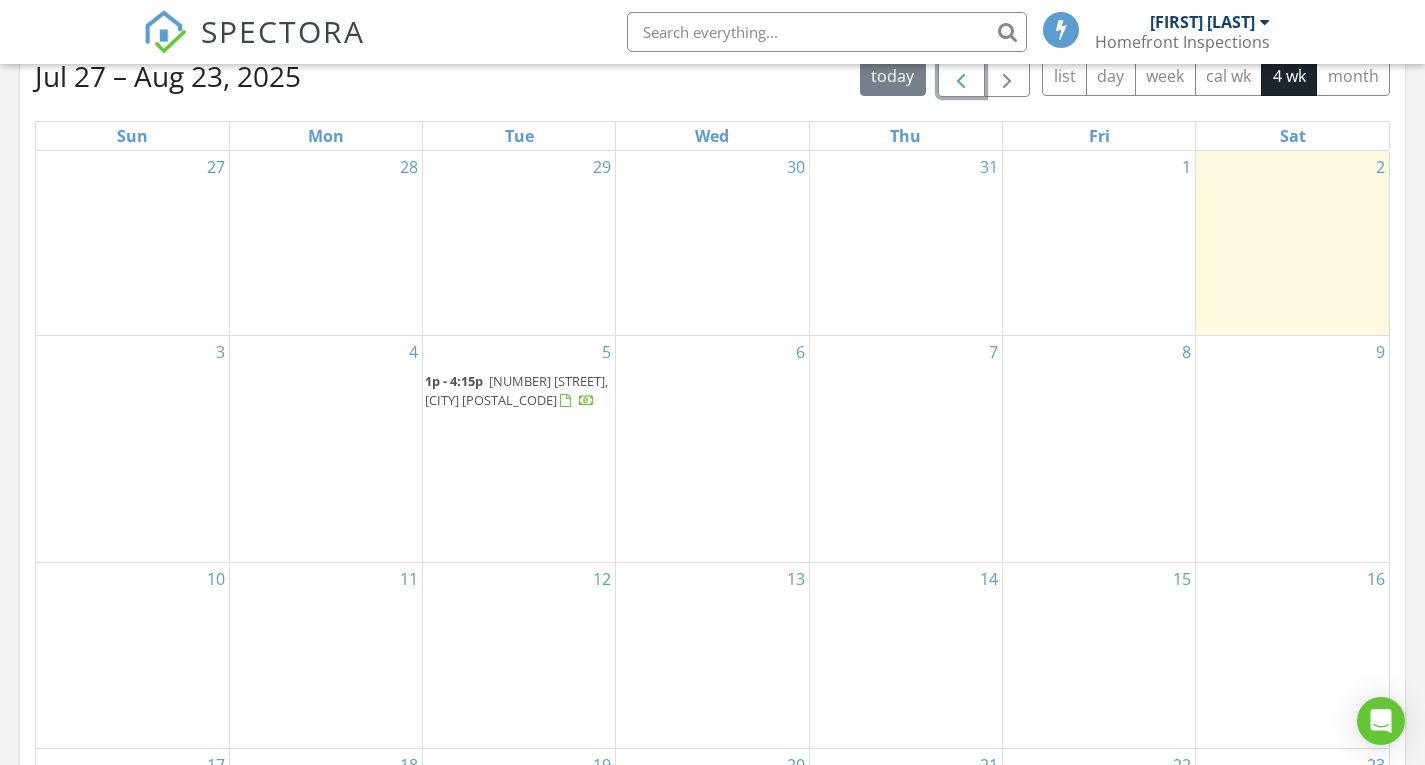 click at bounding box center [961, 77] 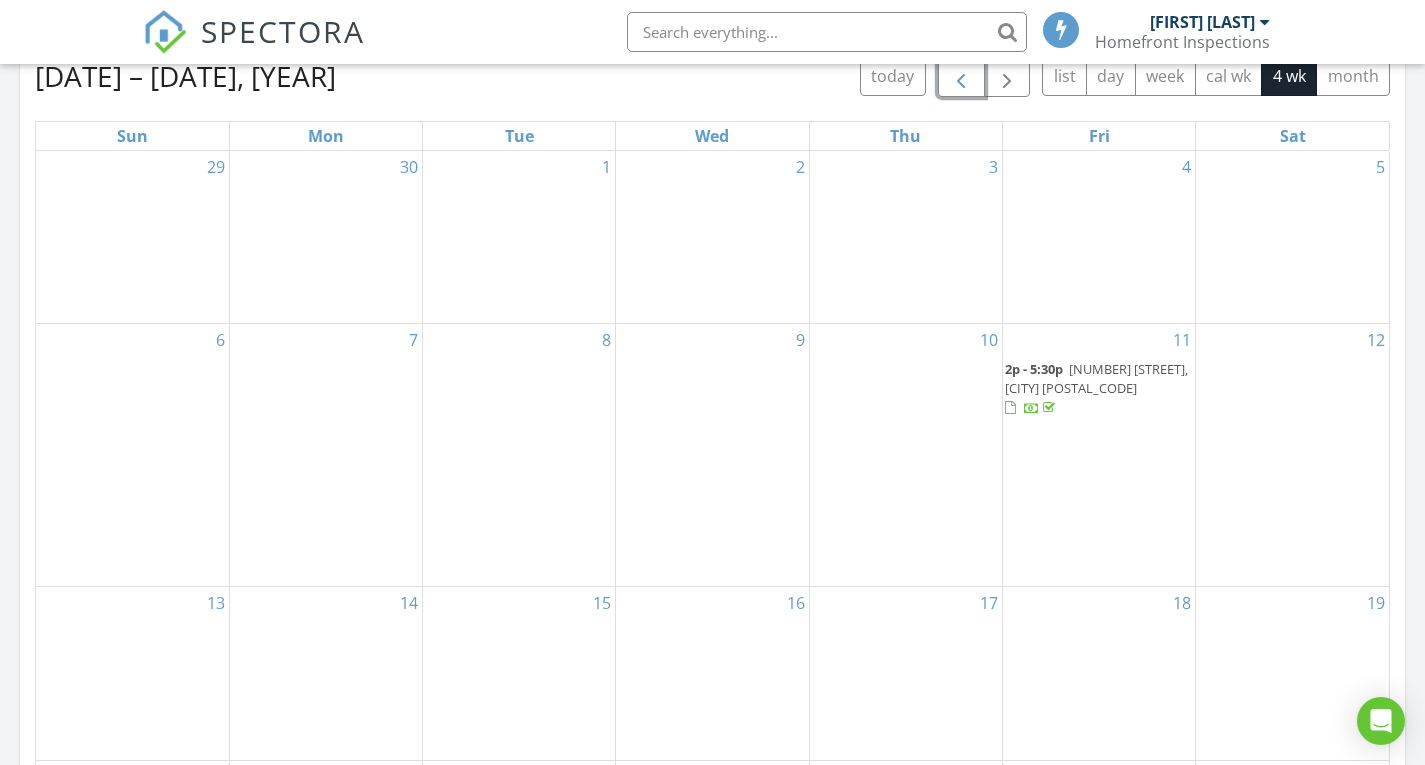click at bounding box center (961, 77) 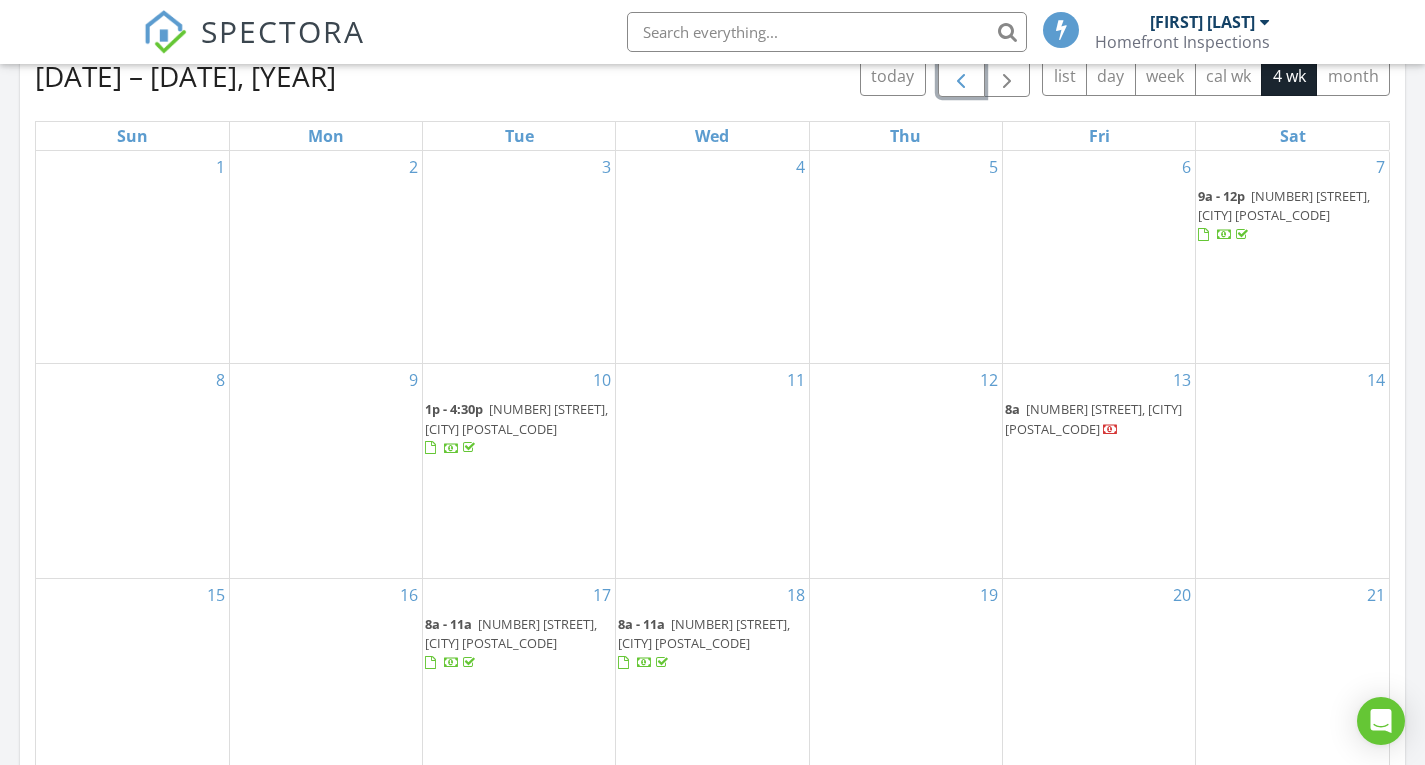 scroll, scrollTop: 1000, scrollLeft: 0, axis: vertical 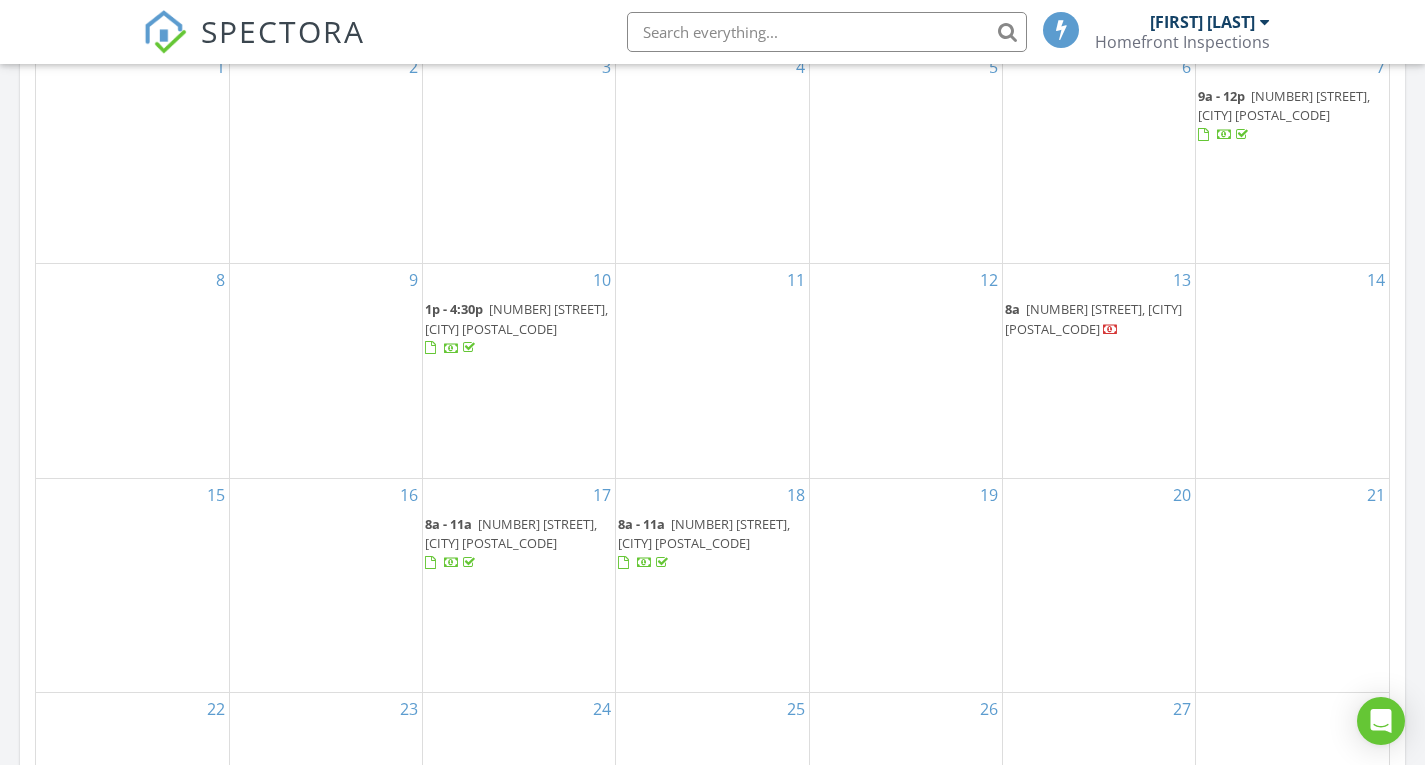 click on "111 3rd St, Dunellen 08812" at bounding box center [1093, 318] 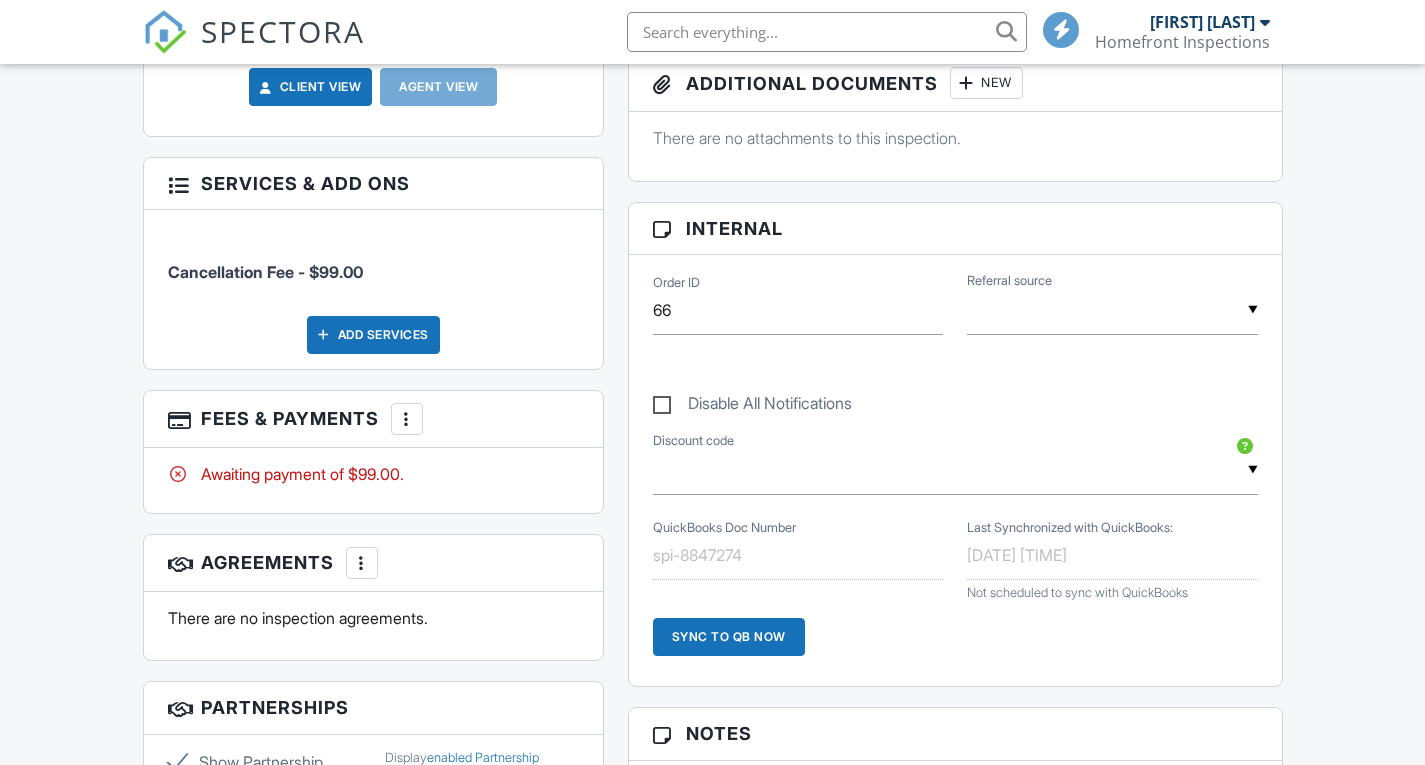 scroll, scrollTop: 0, scrollLeft: 0, axis: both 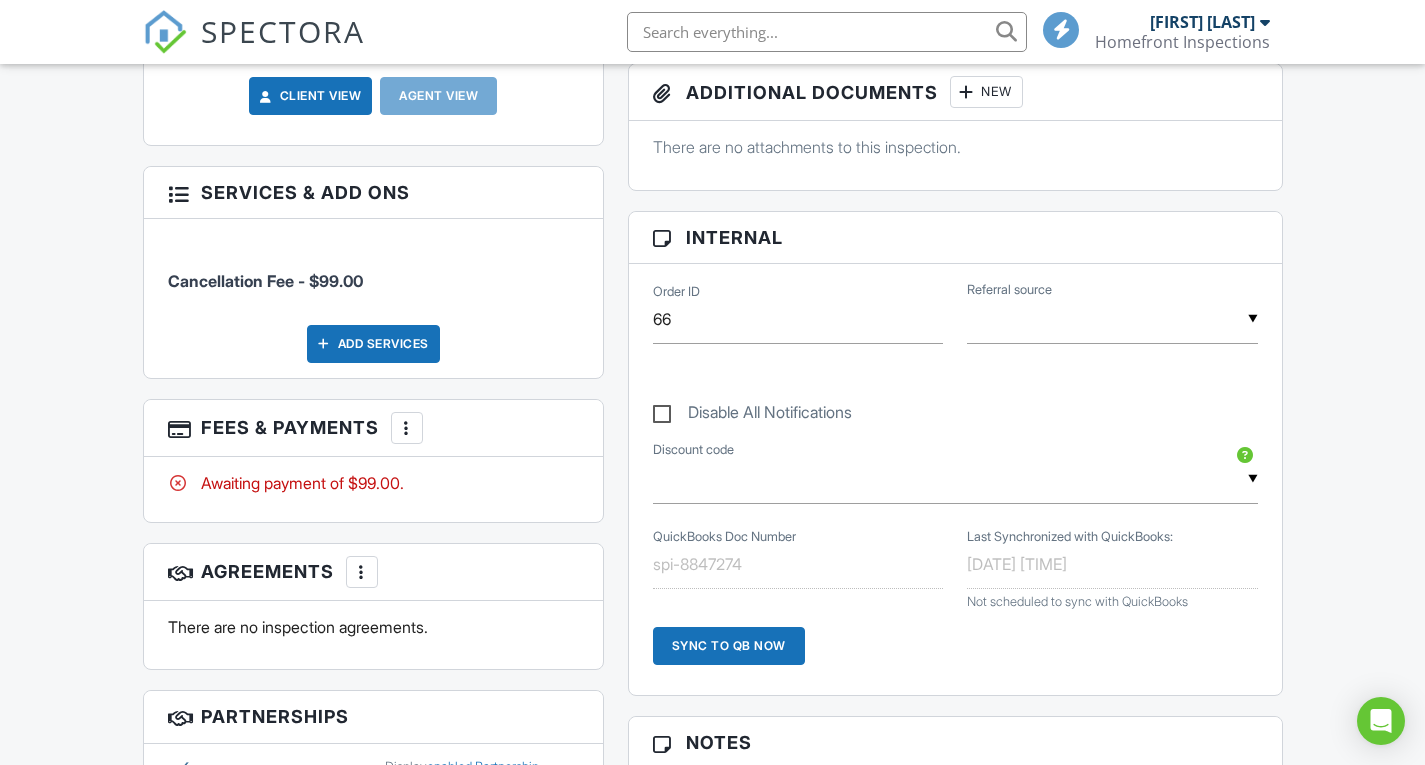 click on "More" at bounding box center [407, 428] 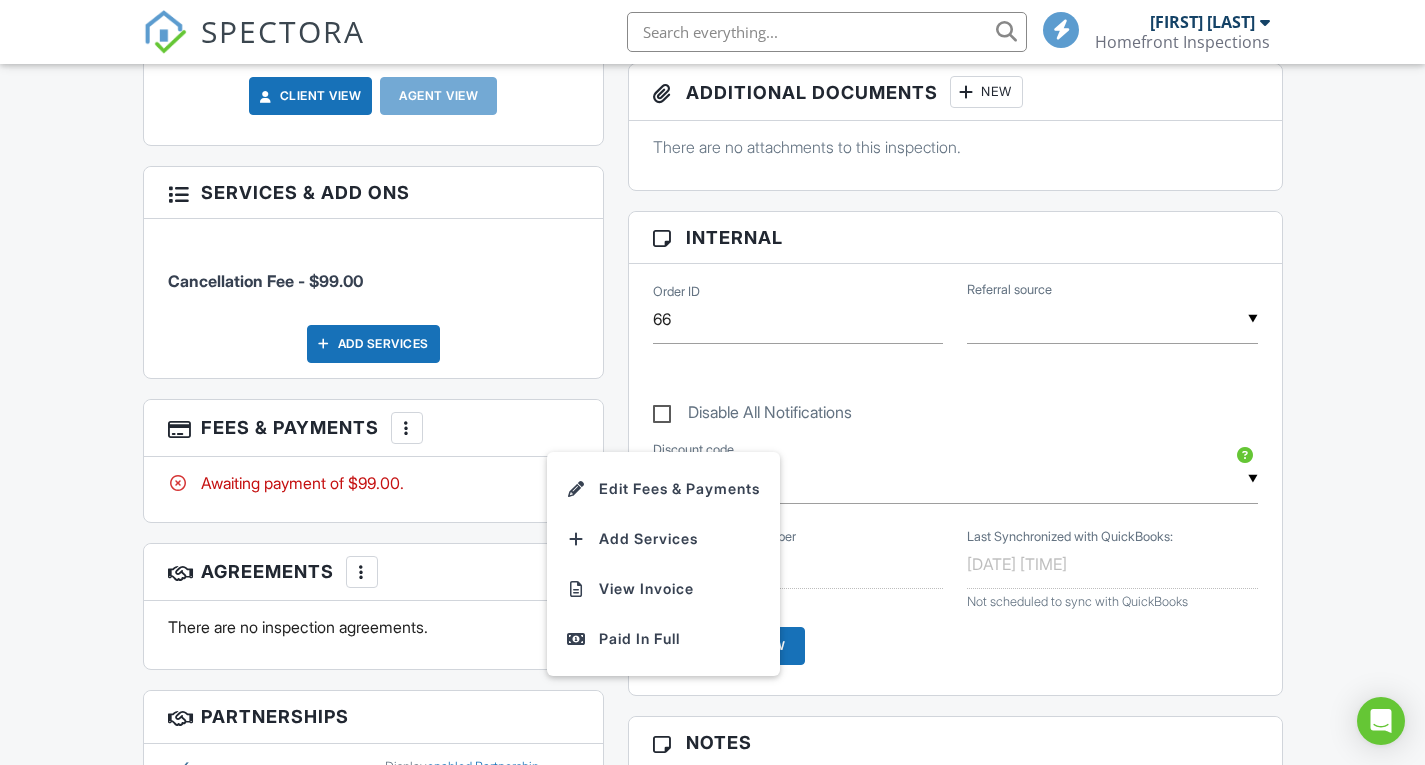 click on "People
Disable Client CC Email
New
Client
Client's Agent
Listing Agent
Add Another Person
Inspector
[FIRST] [LAST]
[ID]
[EMAIL]
Make Invisible
Mark As Requested
Remove
Update Client
First name
[FIRST]
Last name
[LAST]
Email (required)
[EMAIL]
CC Email
Phone
[PHONE]
Address
City
State
Zip
Internal notes visible only to the company
Private notes visible only to company admins
Cancel
Save
Confirm client deletion
This will remove the client from this inspection. All email reminders and follow-ups will be removed as well. Note that this is only an option before publishing a report.
Cancel
Remove Client" at bounding box center (373, 555) 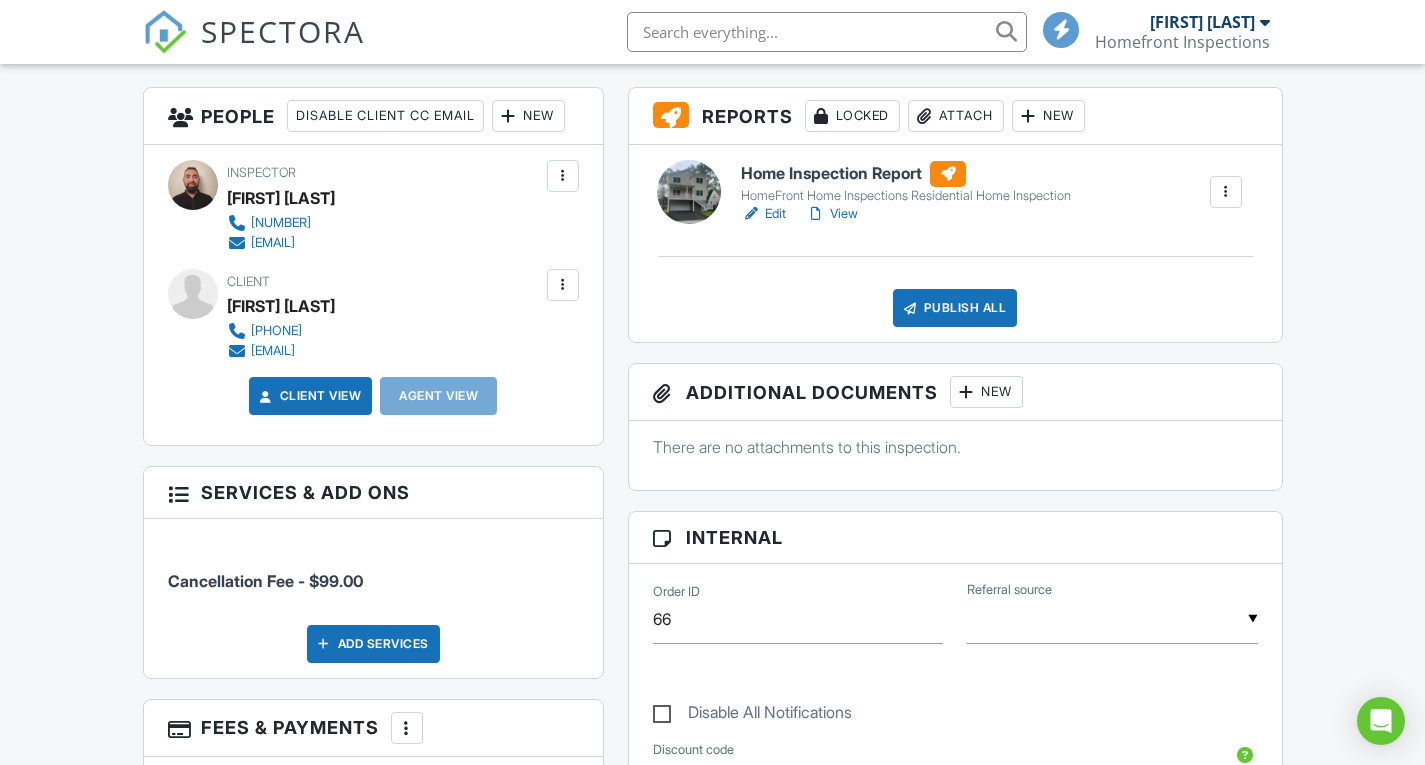 scroll, scrollTop: 199, scrollLeft: 0, axis: vertical 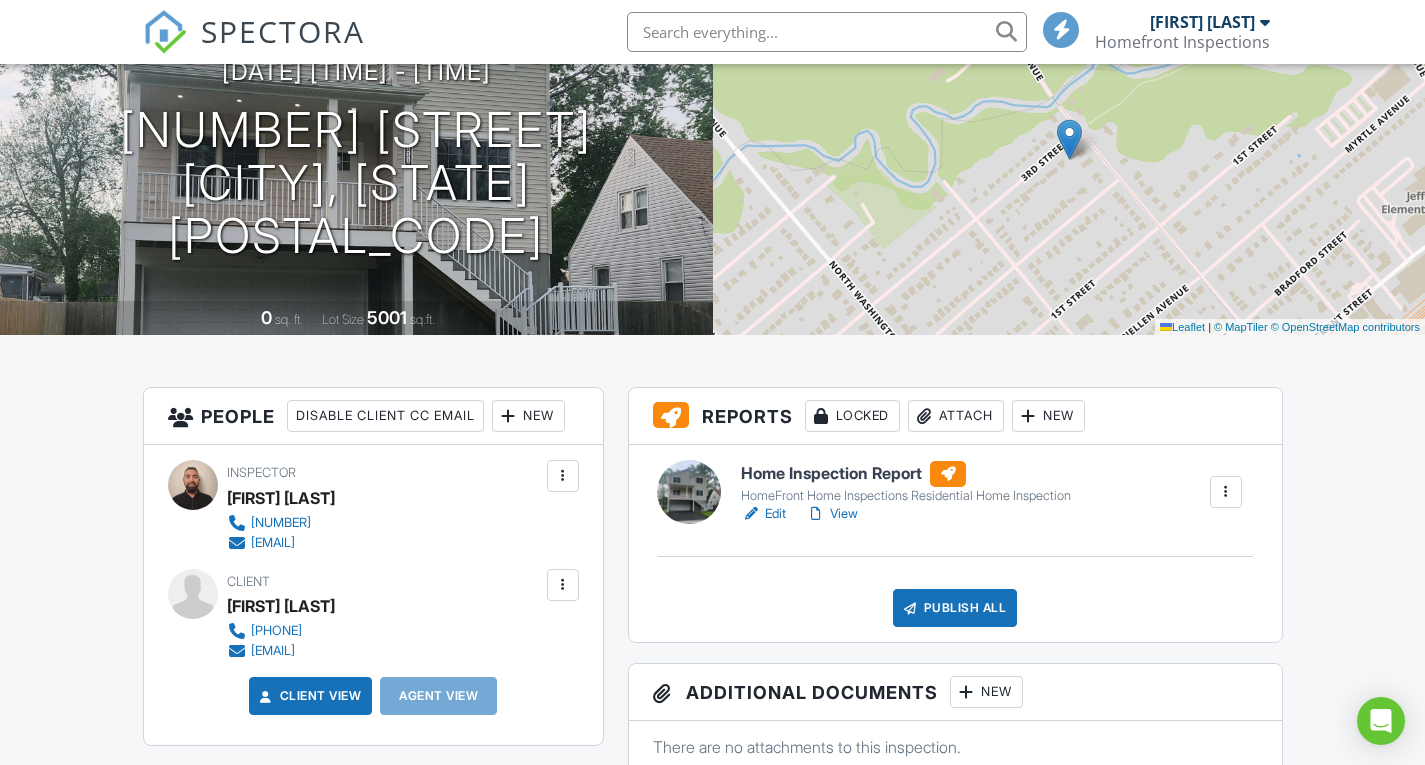 click at bounding box center (1226, 492) 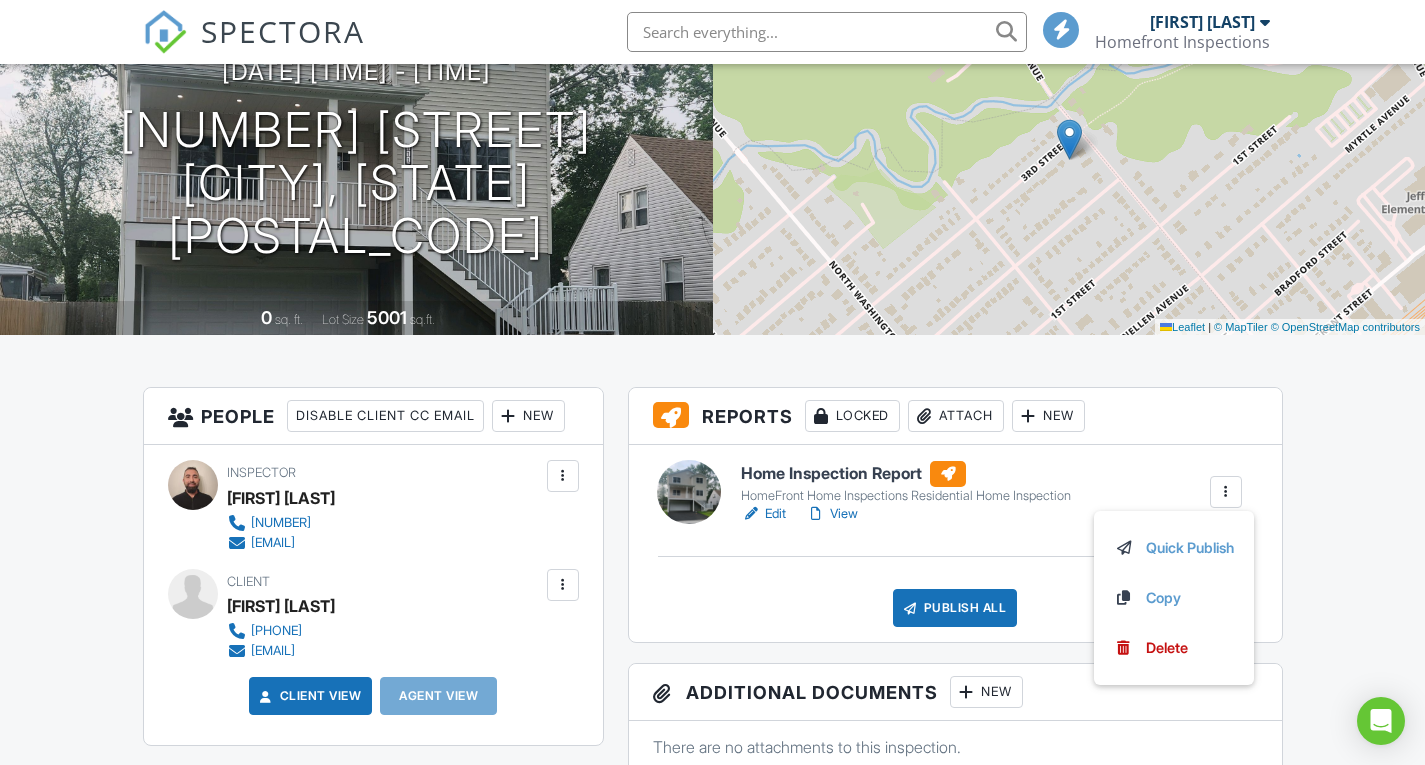click on "Dashboard
Templates
Contacts
Metrics
Automations
Advanced
Settings
Support Center
Inspection Details
Client View
More
Property Details
Reschedule
Reorder / Copy
Share
Cancel
Delete
Print Order
Convert to V9
Enable Pass on CC Fees
View Change Log
06/13/2025  8:00 am
- 8:00 am
111 3rd St
Dunellen, NJ 08812
0
sq. ft.
Lot Size
5001
sq.ft.
+ −  Leaflet   |   © MapTiler   © OpenStreetMap contributors
All emails and texts are disabled for this inspection!
All emails and texts have been disabled for this inspection. This may have happened due to someone manually disabling them or this inspection being unconfirmed when it was scheduled. To re-enable emails and texts for this inspection, click the button below." at bounding box center (712, 1365) 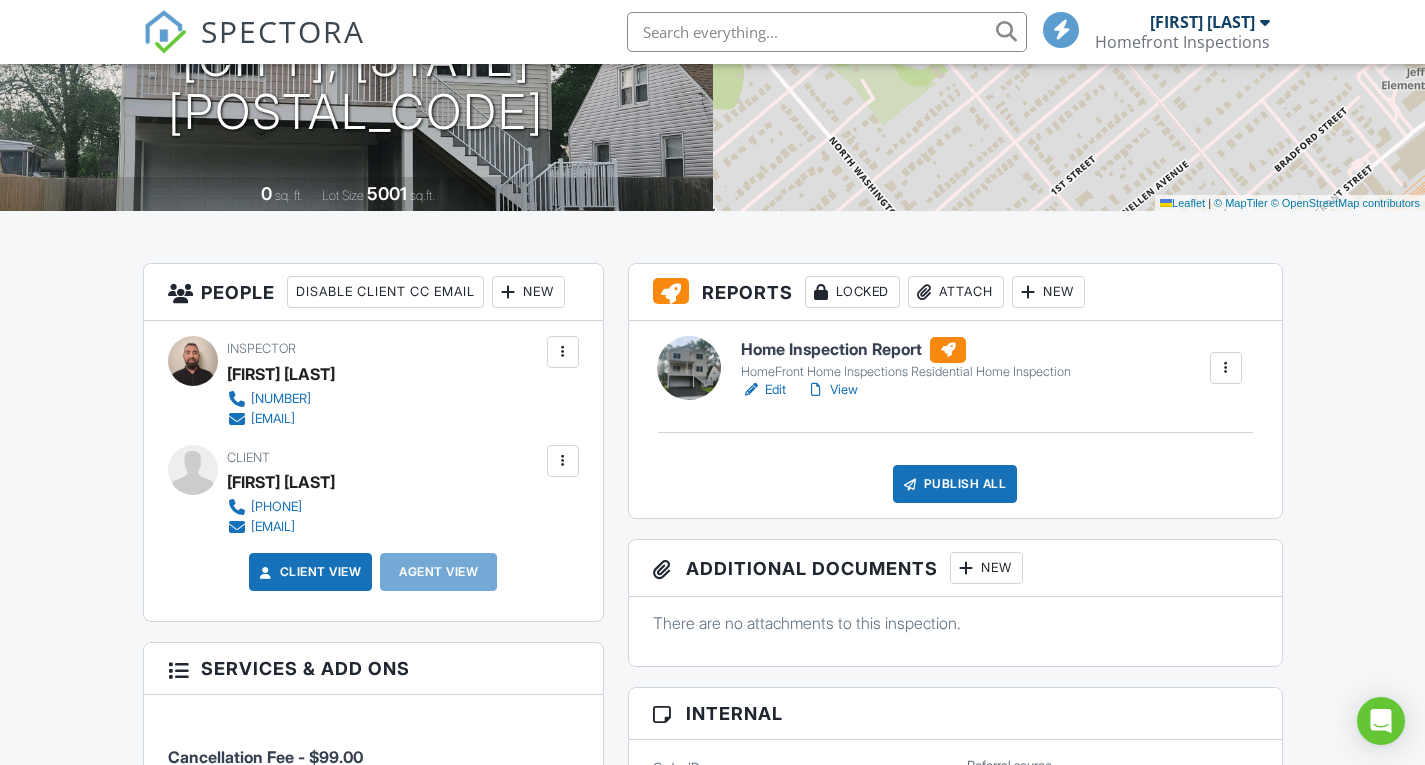 scroll, scrollTop: 299, scrollLeft: 0, axis: vertical 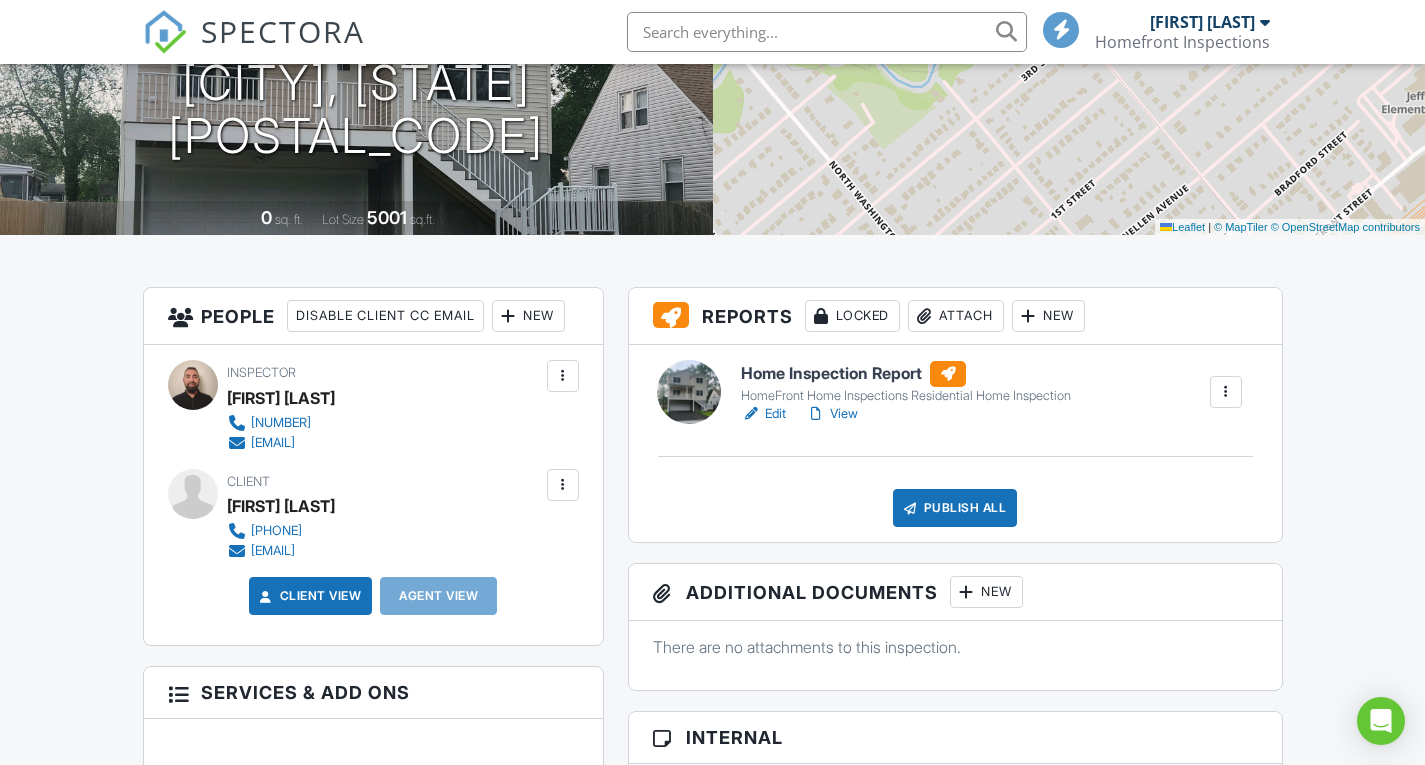 click at bounding box center (1226, 392) 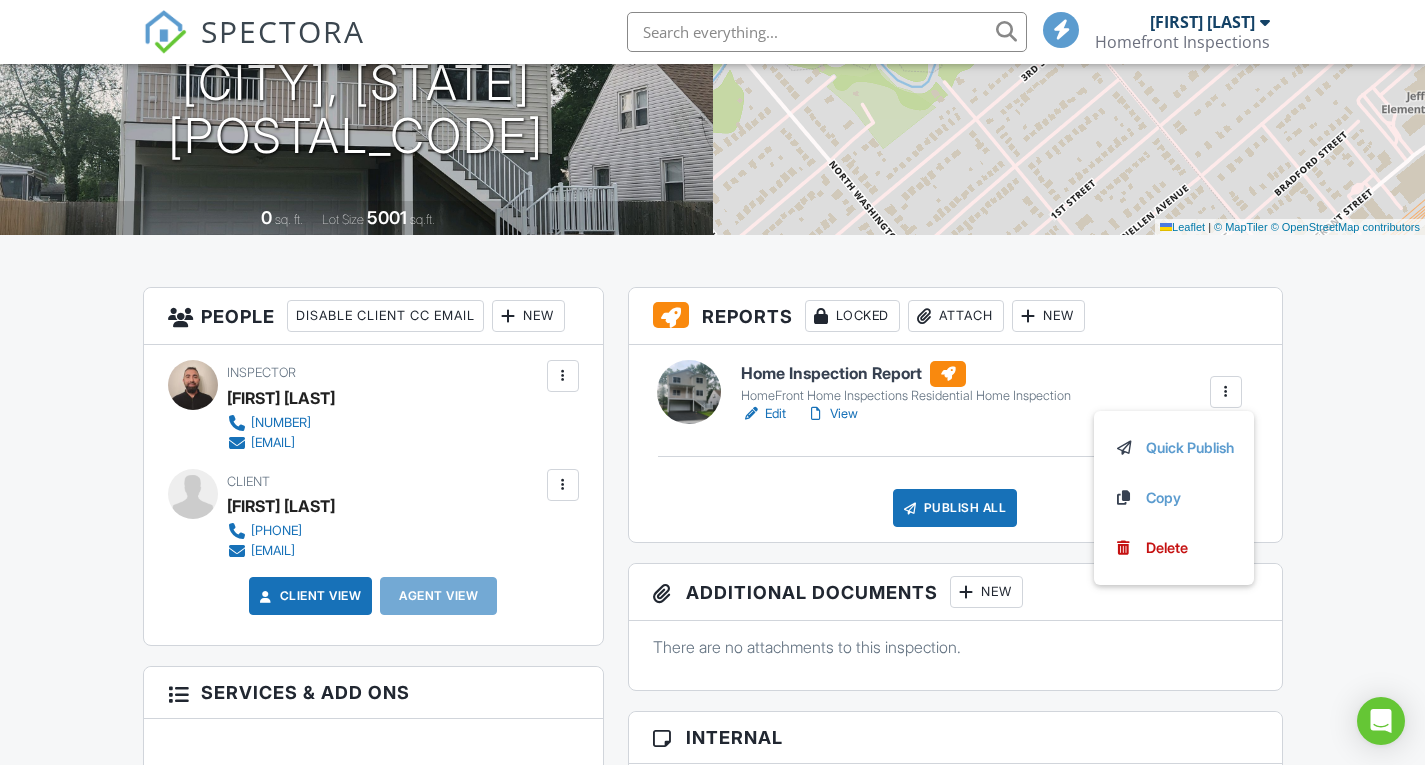 click on "Dashboard
Templates
Contacts
Metrics
Automations
Advanced
Settings
Support Center
Inspection Details
Client View
More
Property Details
Reschedule
Reorder / Copy
Share
Cancel
Delete
Print Order
Convert to V9
Enable Pass on CC Fees
View Change Log
06/13/2025  8:00 am
- 8:00 am
111 3rd St
Dunellen, NJ 08812
0
sq. ft.
Lot Size
5001
sq.ft.
+ −  Leaflet   |   © MapTiler   © OpenStreetMap contributors
All emails and texts are disabled for this inspection!
All emails and texts have been disabled for this inspection. This may have happened due to someone manually disabling them or this inspection being unconfirmed when it was scheduled. To re-enable emails and texts for this inspection, click the button below." at bounding box center (712, 1265) 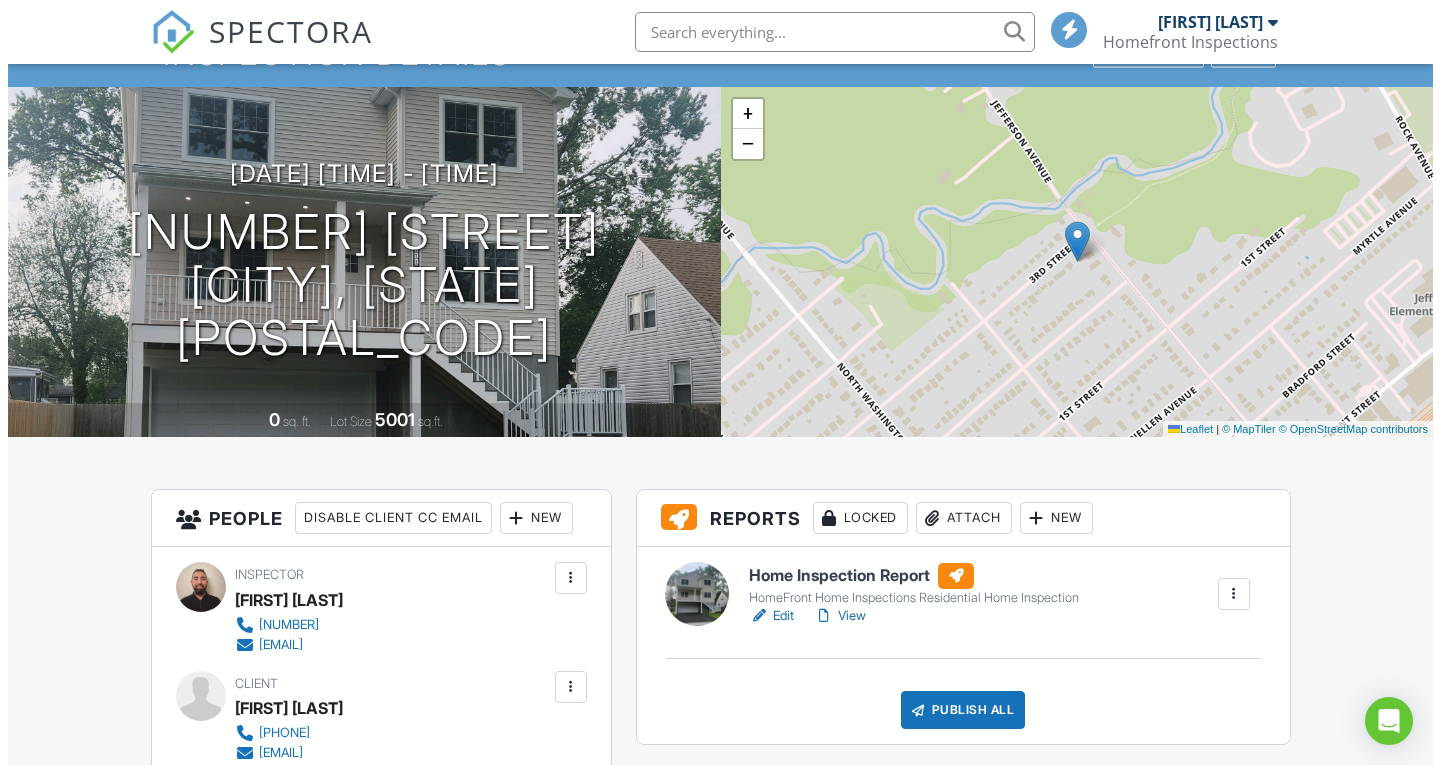 scroll, scrollTop: 0, scrollLeft: 0, axis: both 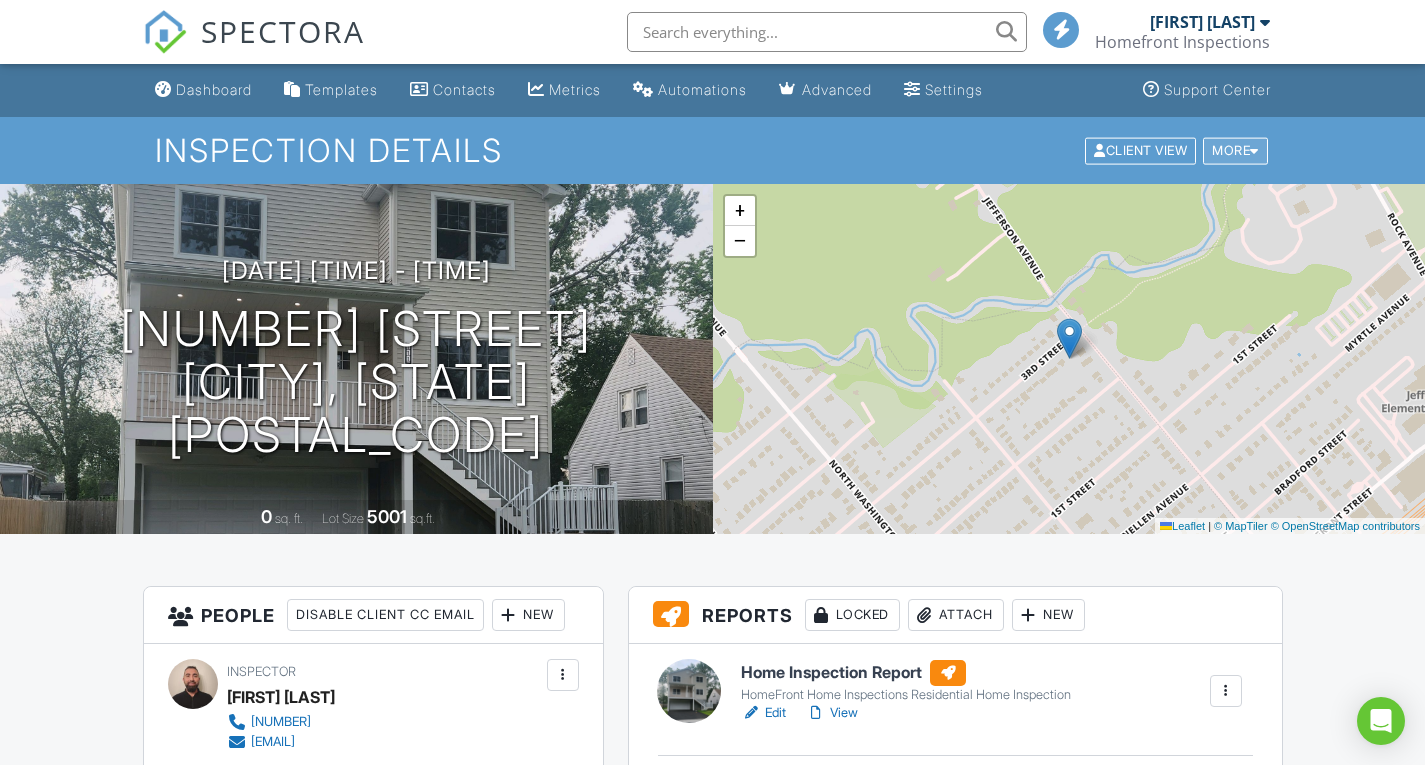 click on "More" at bounding box center (1235, 150) 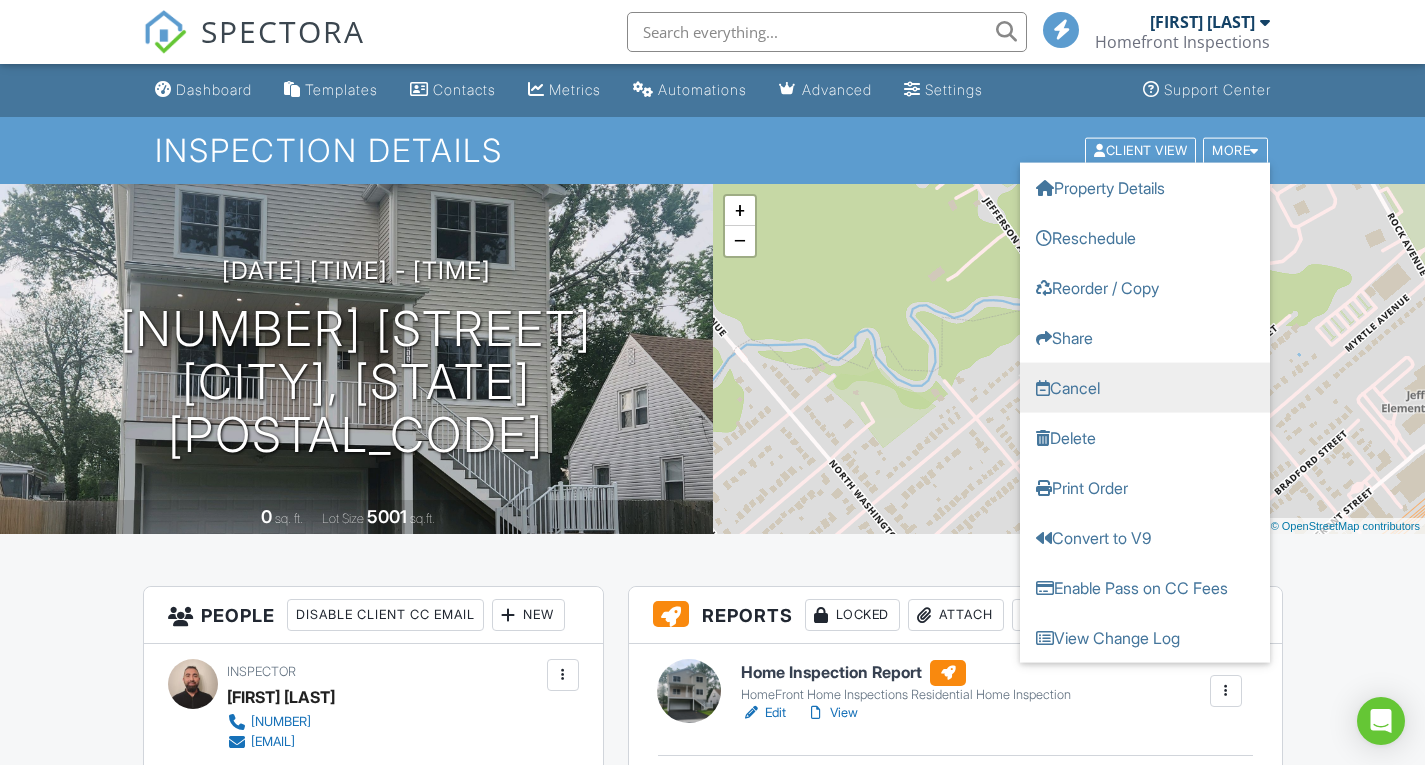 click on "Cancel" at bounding box center [1145, 387] 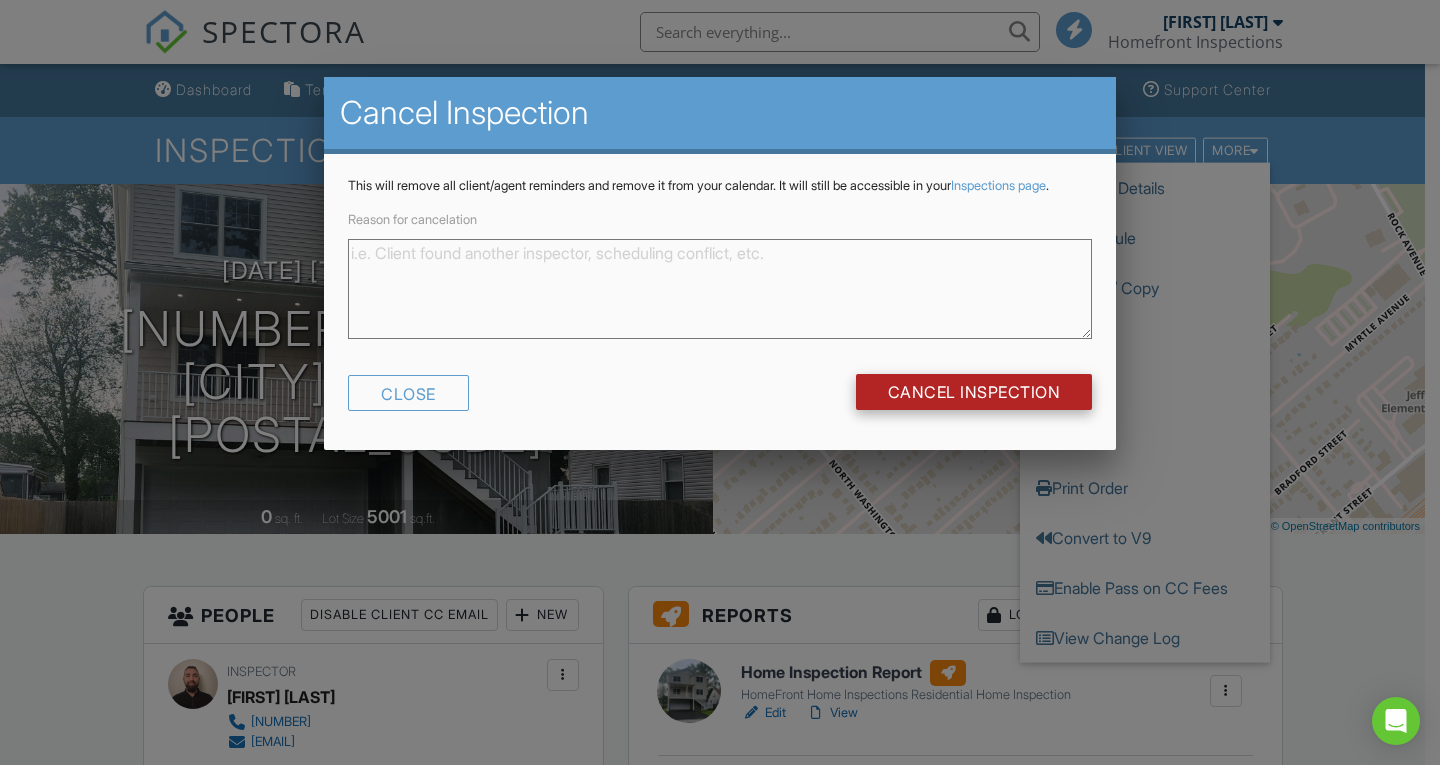 click on "Cancel Inspection" at bounding box center (974, 392) 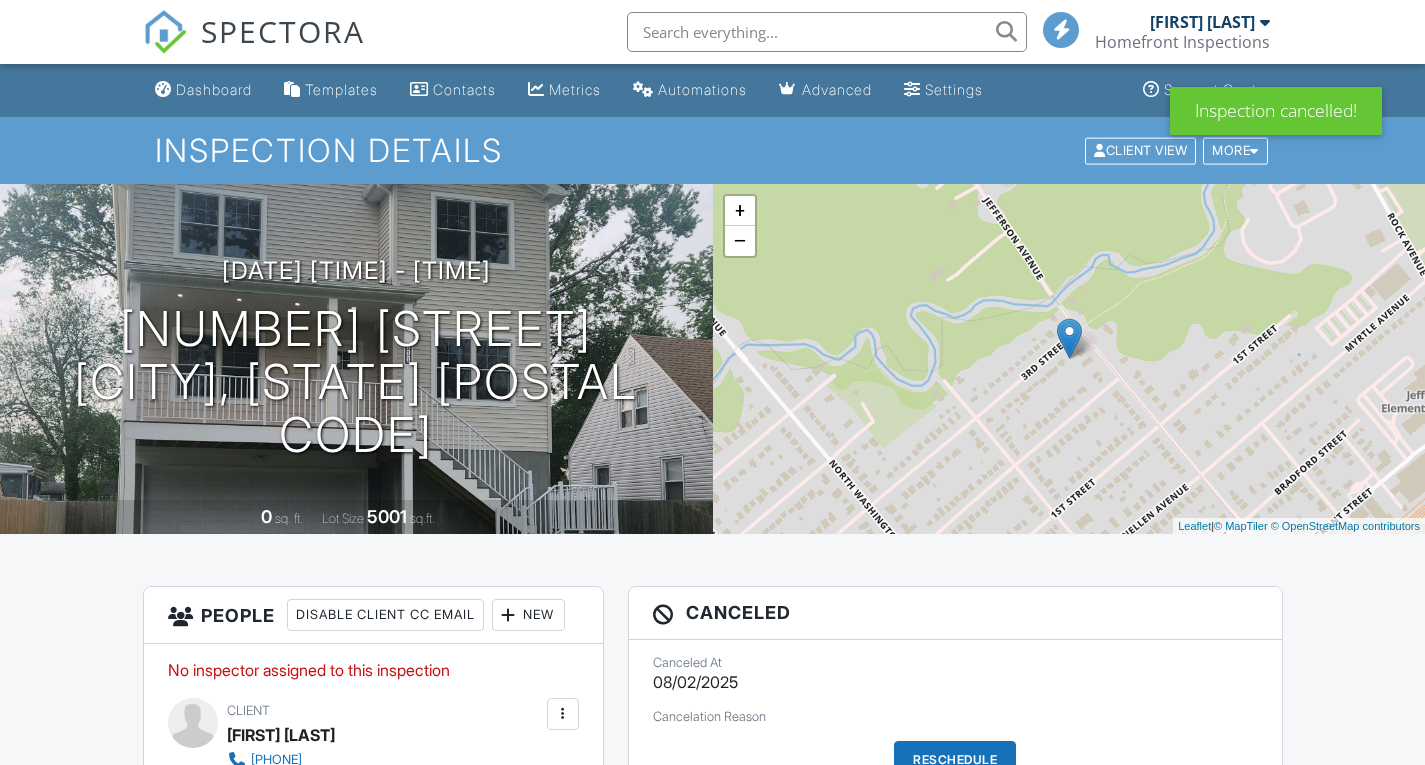 scroll, scrollTop: 0, scrollLeft: 0, axis: both 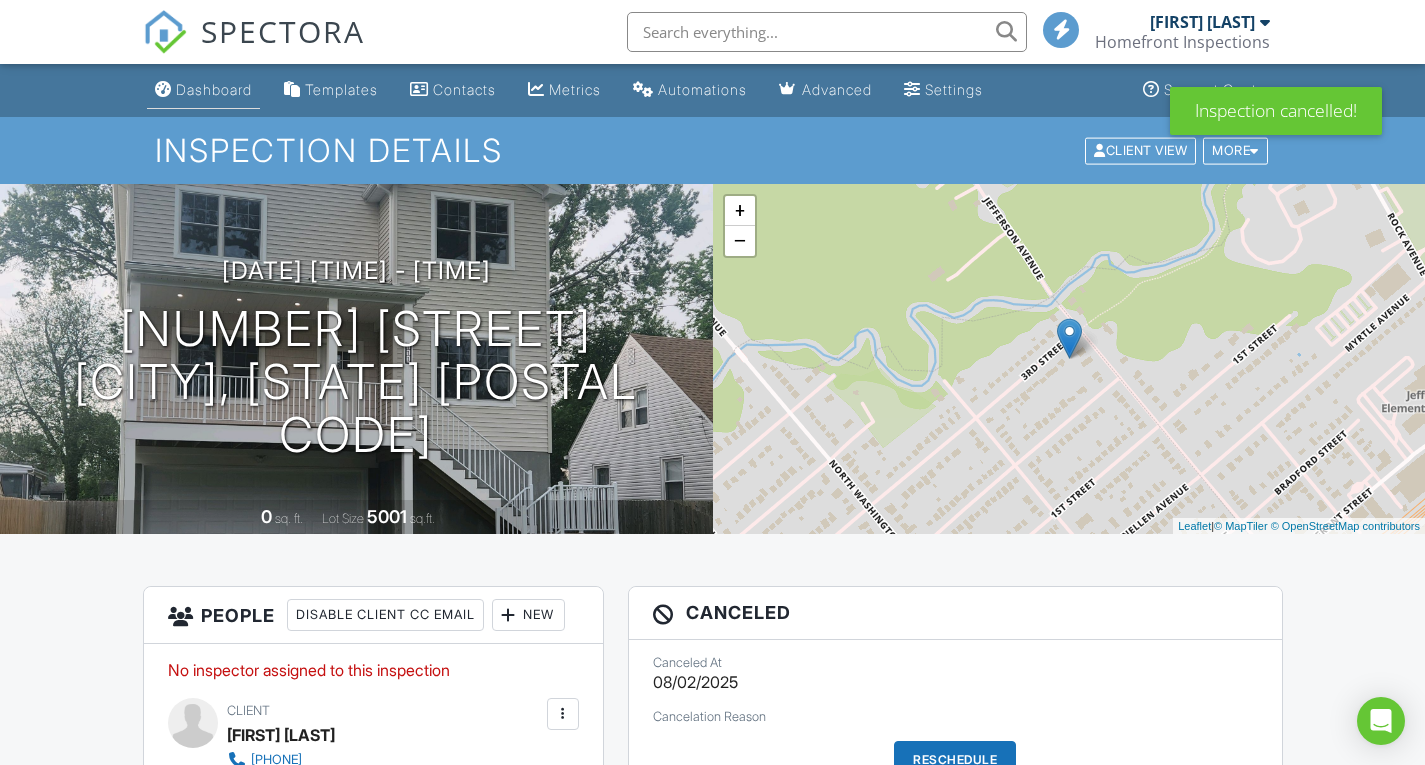 click on "Dashboard" at bounding box center (203, 90) 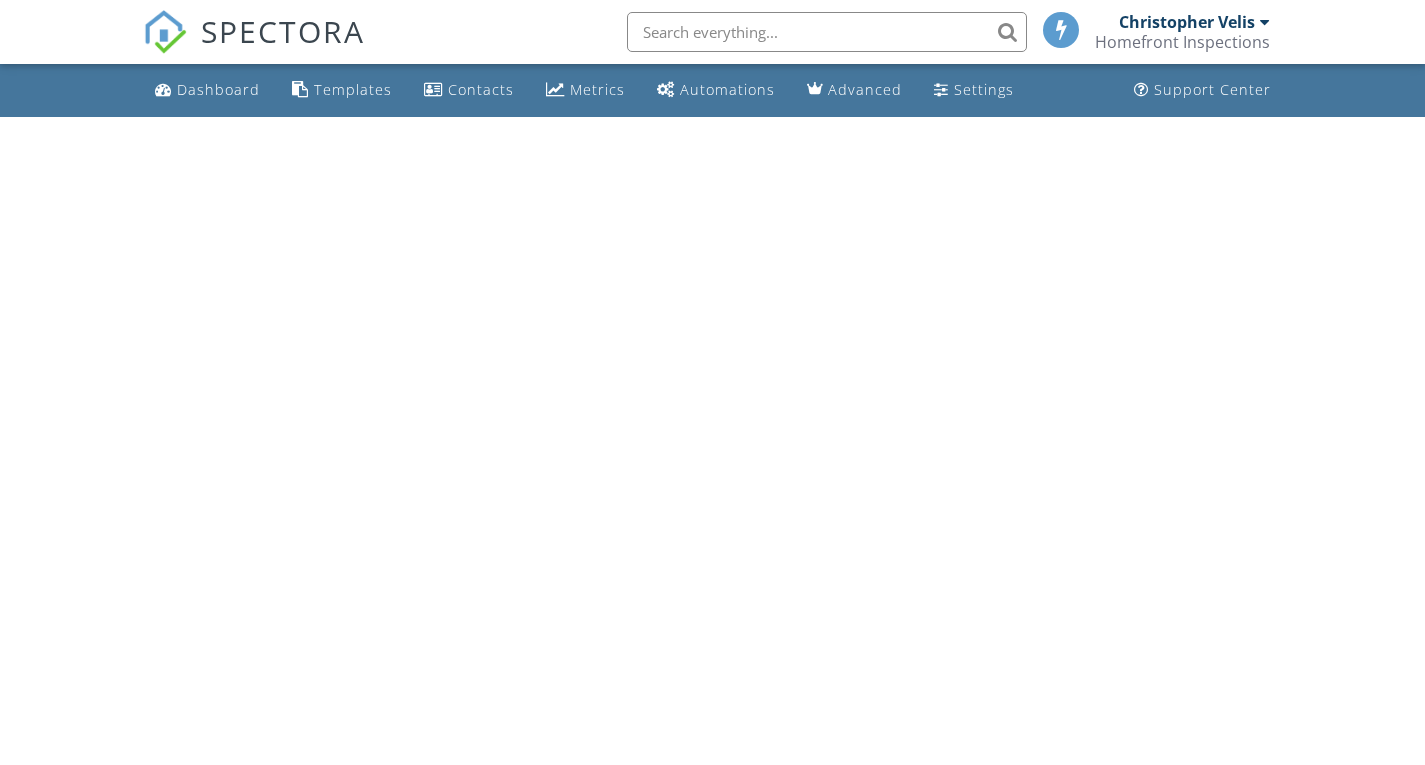 scroll, scrollTop: 0, scrollLeft: 0, axis: both 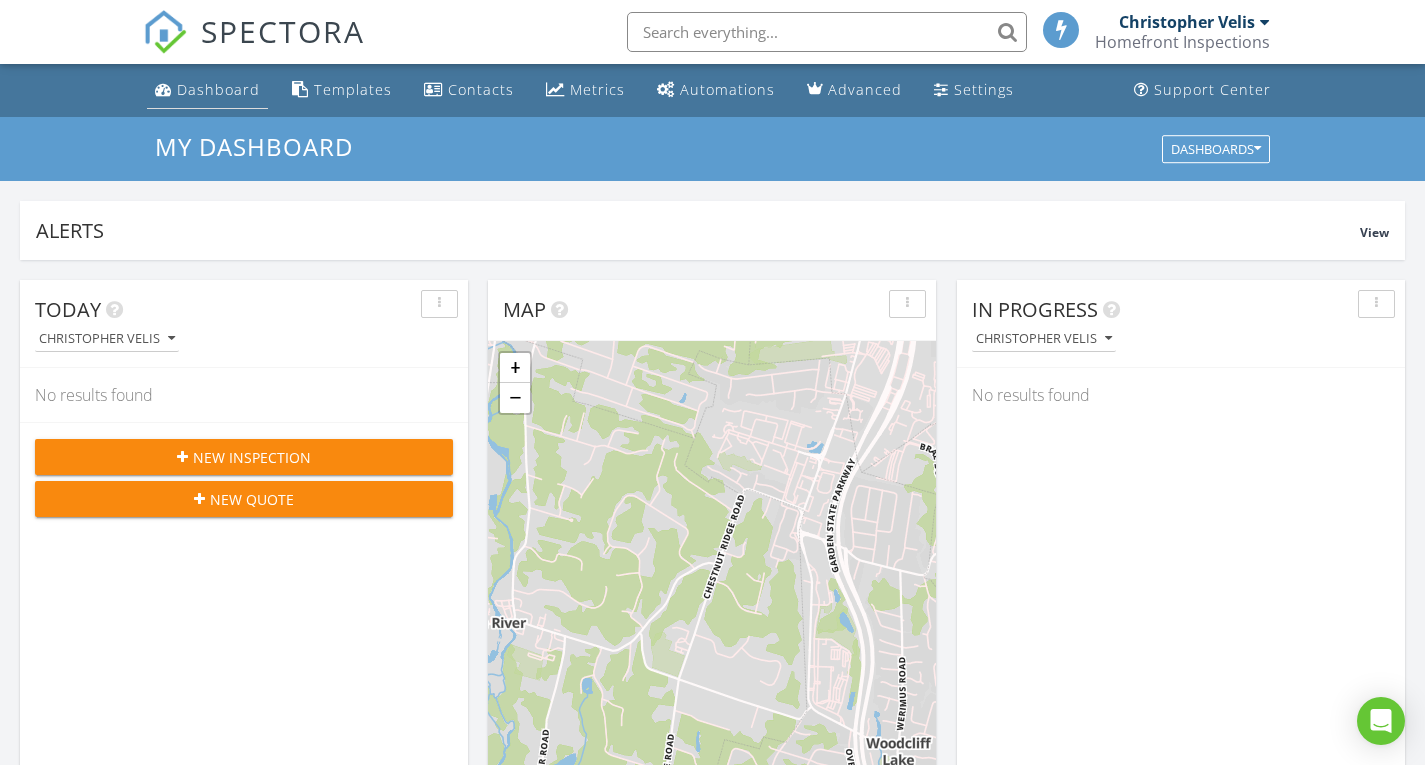 click on "Dashboard" at bounding box center [218, 89] 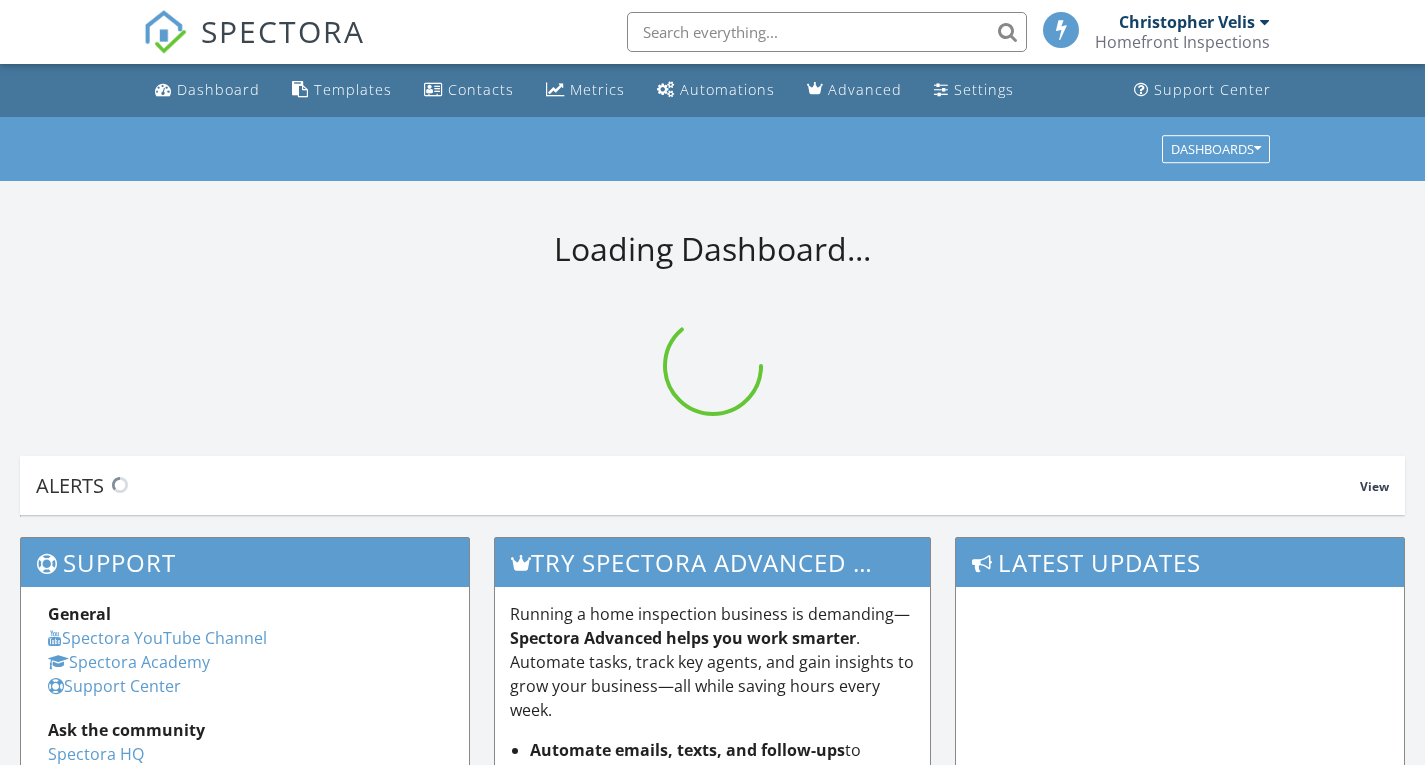 scroll, scrollTop: 0, scrollLeft: 0, axis: both 